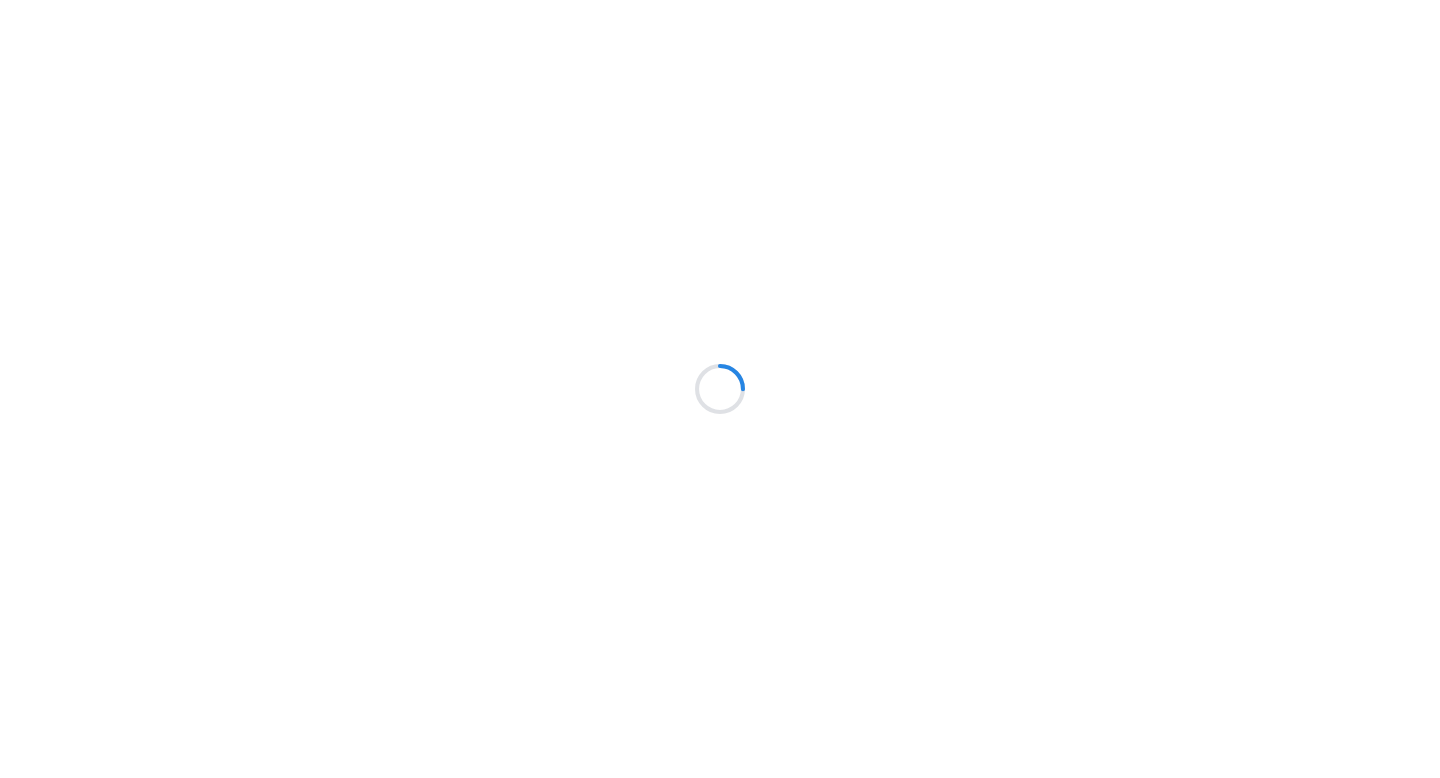scroll, scrollTop: 0, scrollLeft: 0, axis: both 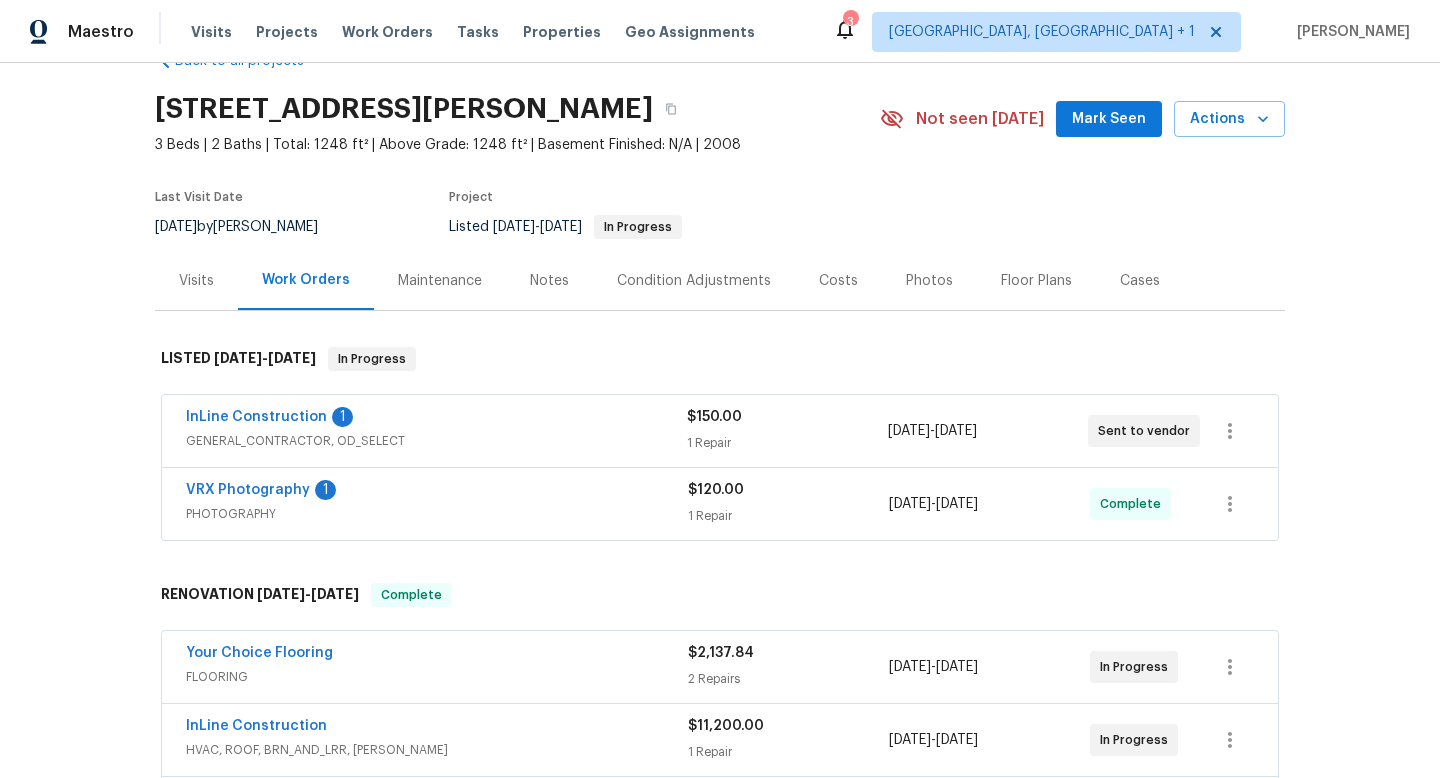 click on "GENERAL_CONTRACTOR, OD_SELECT" at bounding box center [436, 441] 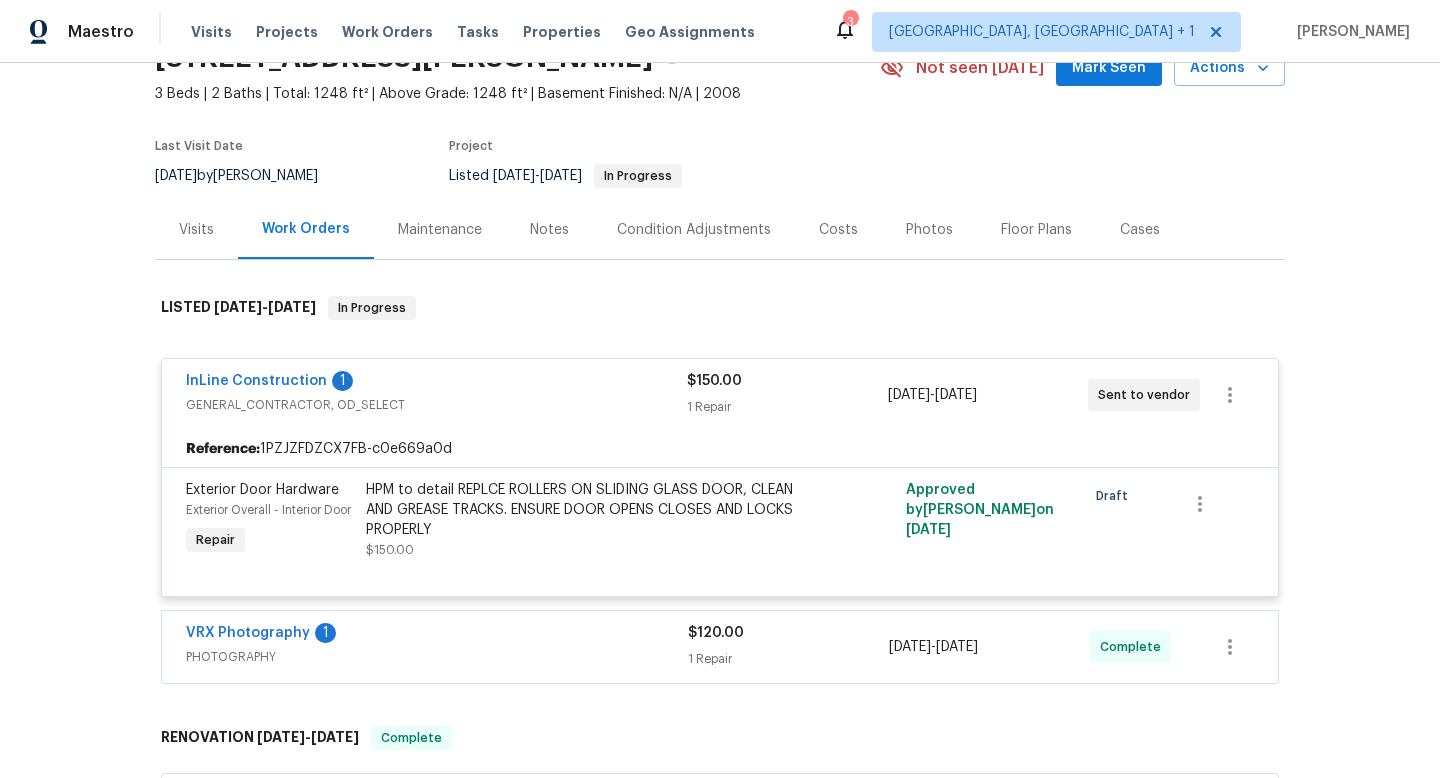 scroll, scrollTop: 116, scrollLeft: 0, axis: vertical 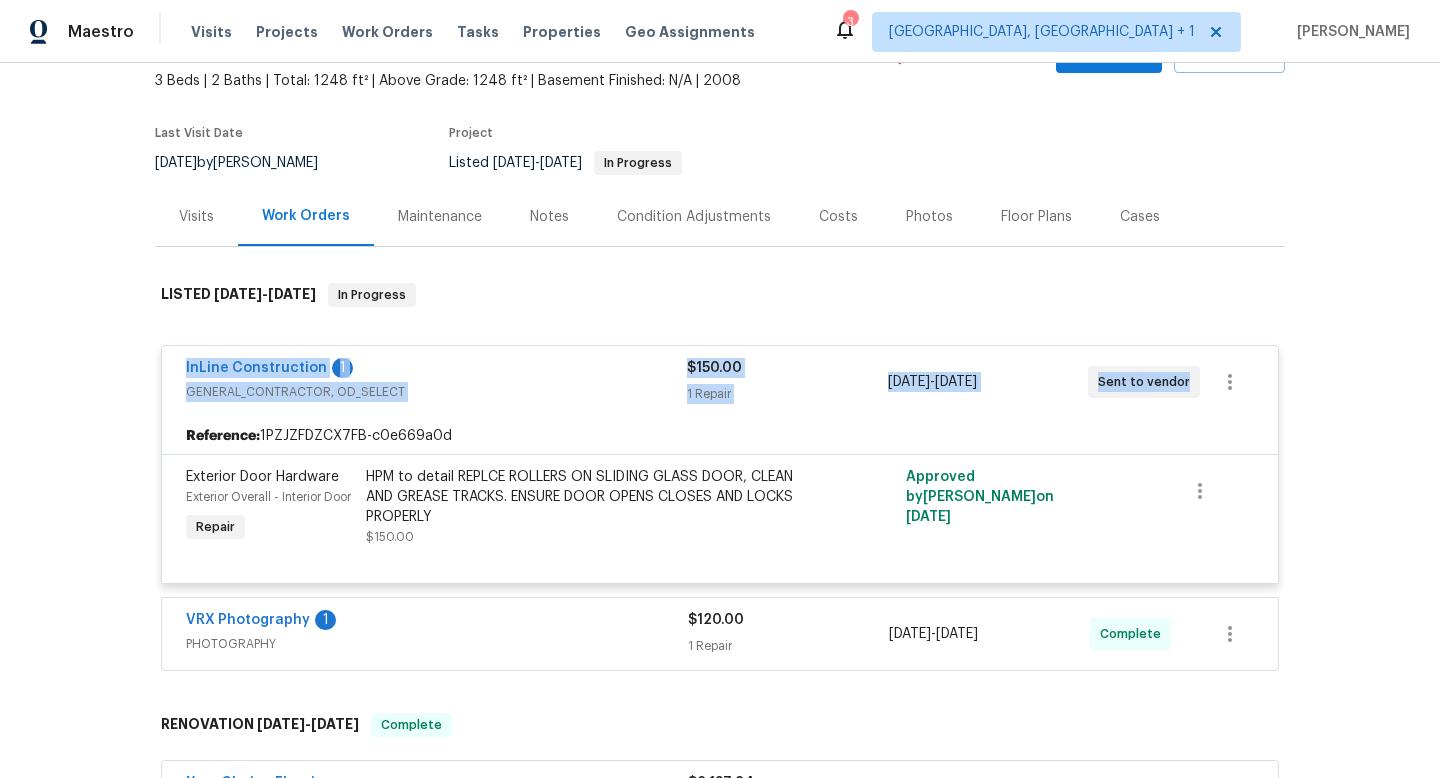 drag, startPoint x: 167, startPoint y: 357, endPoint x: 1180, endPoint y: 386, distance: 1013.41504 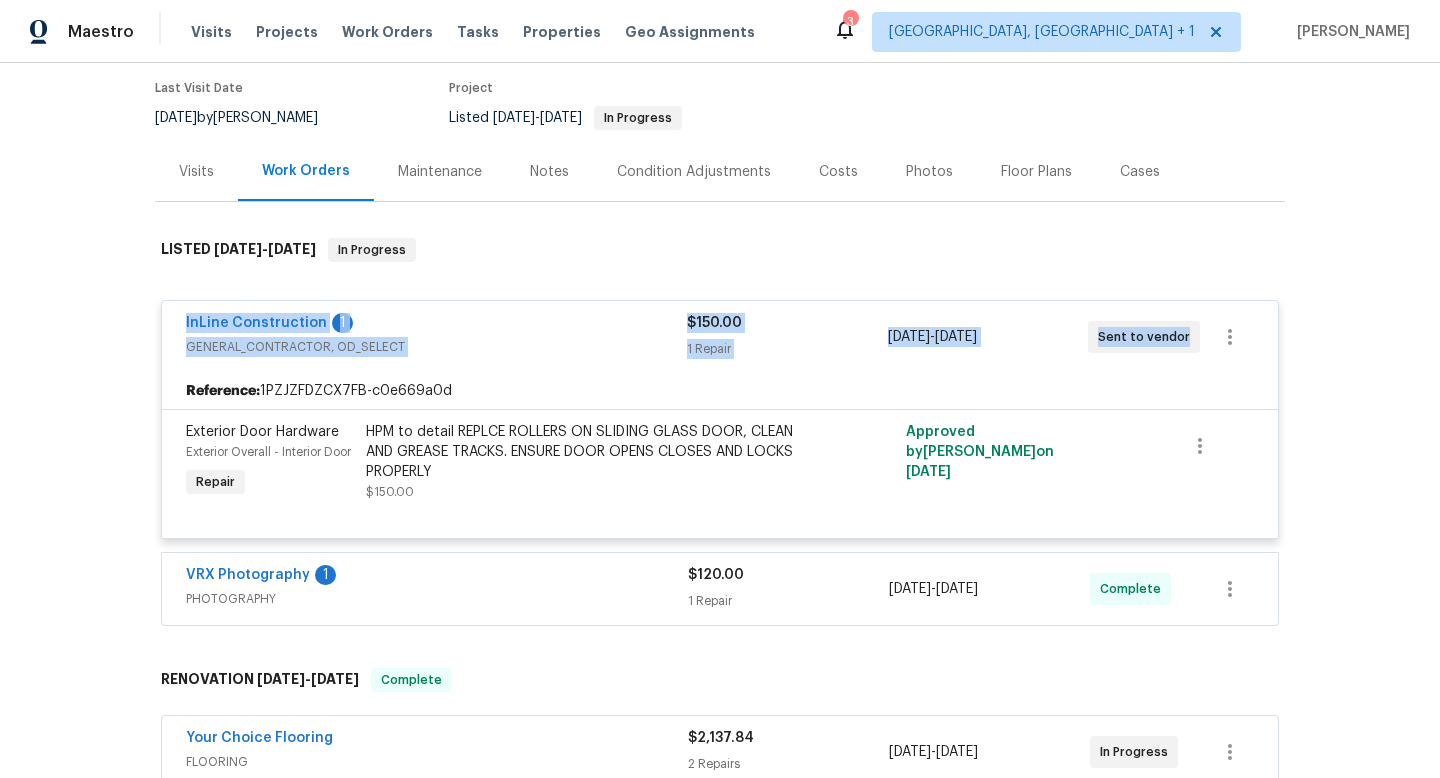scroll, scrollTop: 169, scrollLeft: 0, axis: vertical 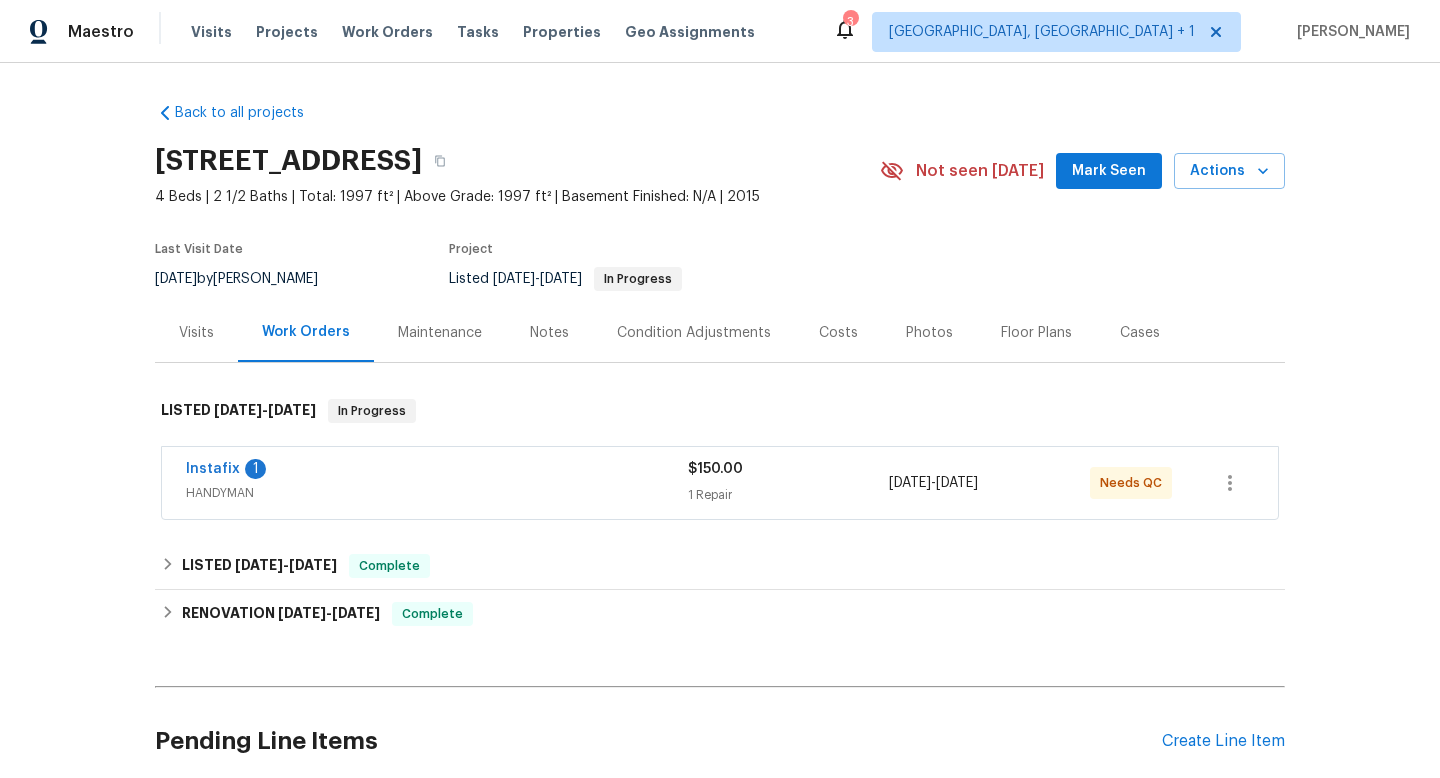 click on "Visits" at bounding box center (196, 332) 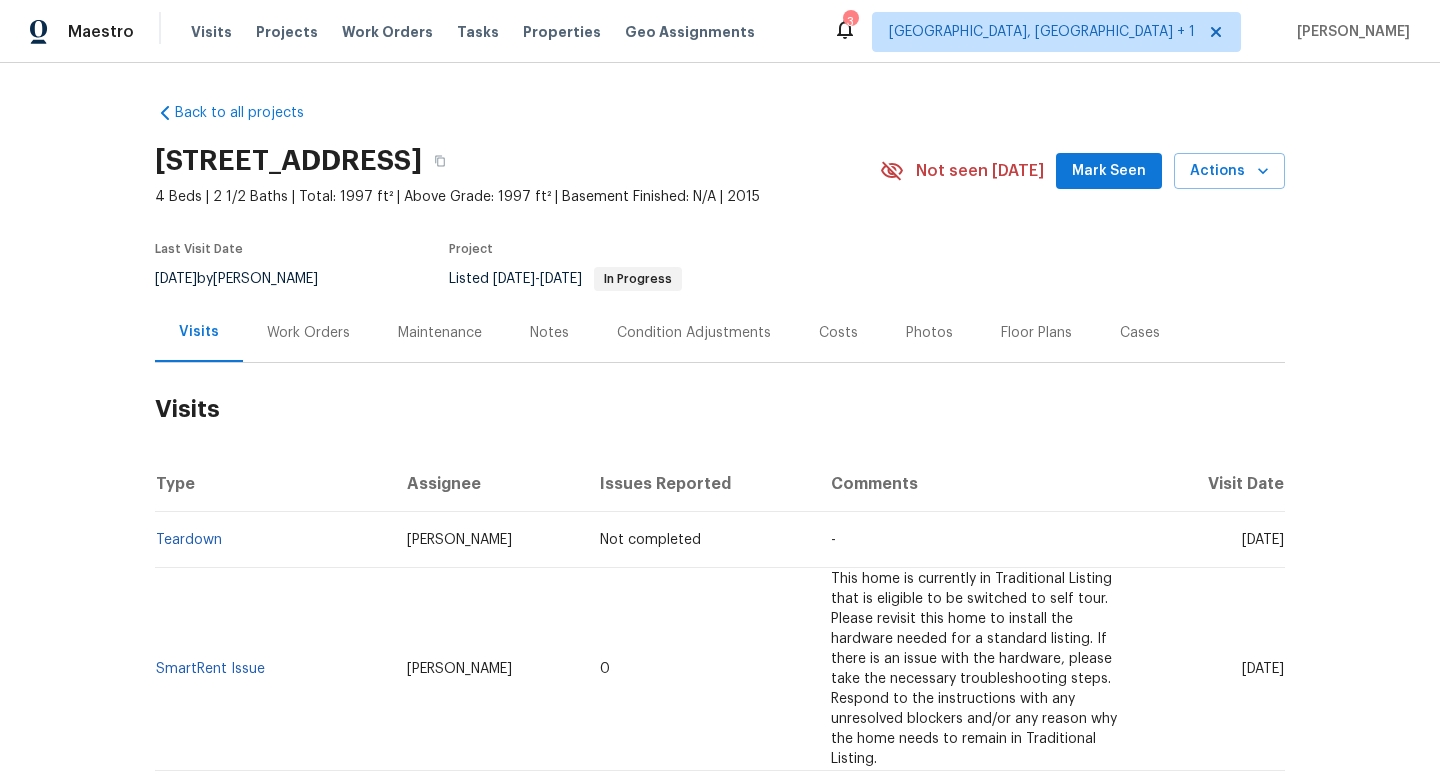 click on "Cases" at bounding box center [1140, 332] 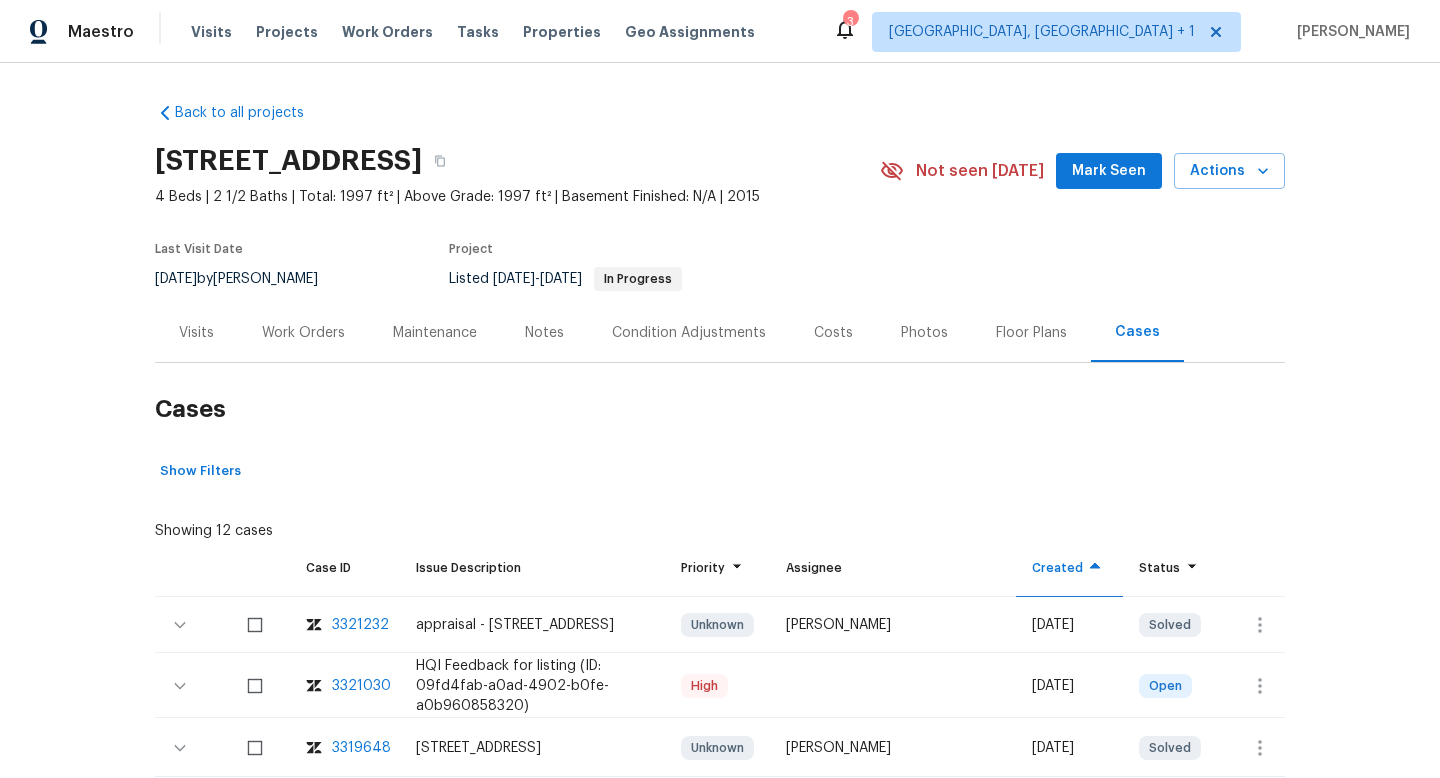 scroll, scrollTop: 337, scrollLeft: 0, axis: vertical 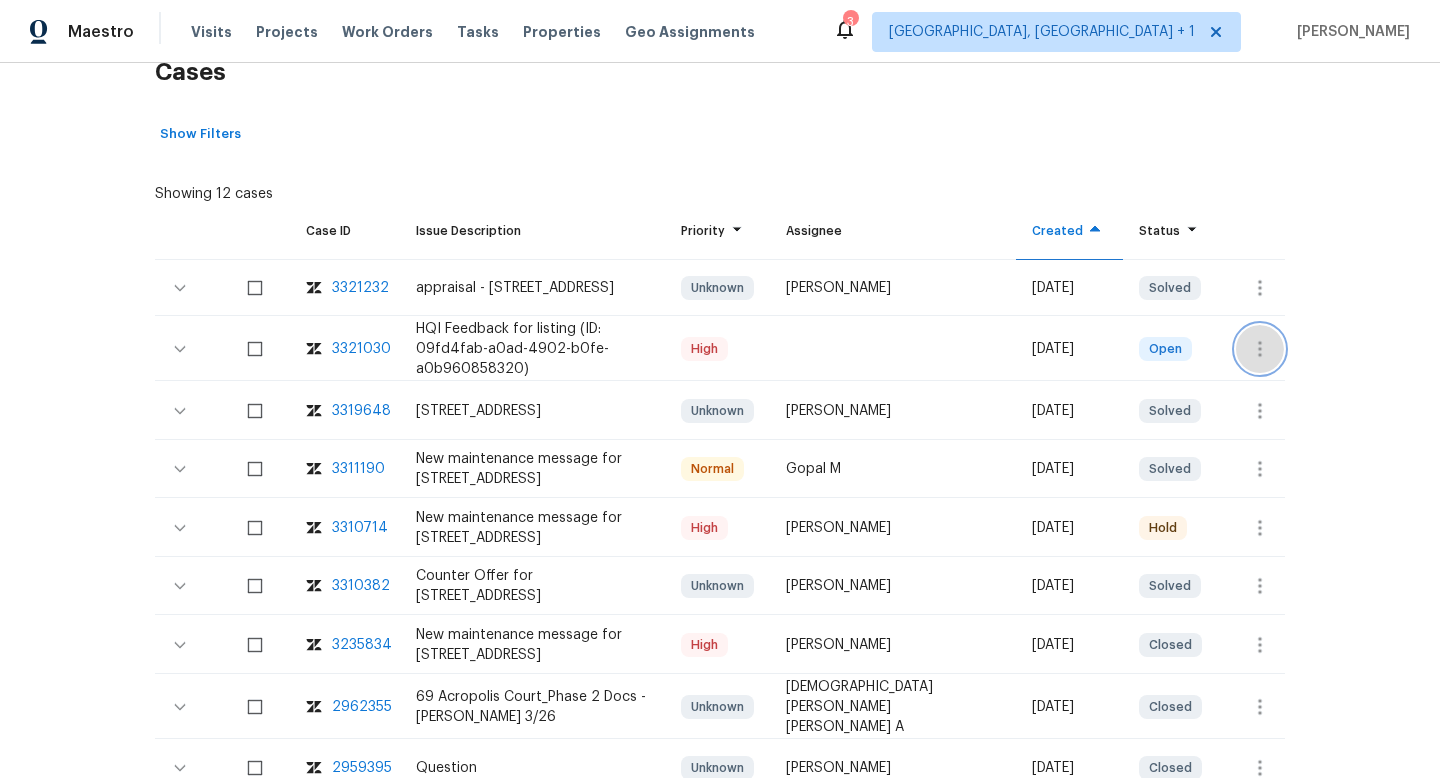 click 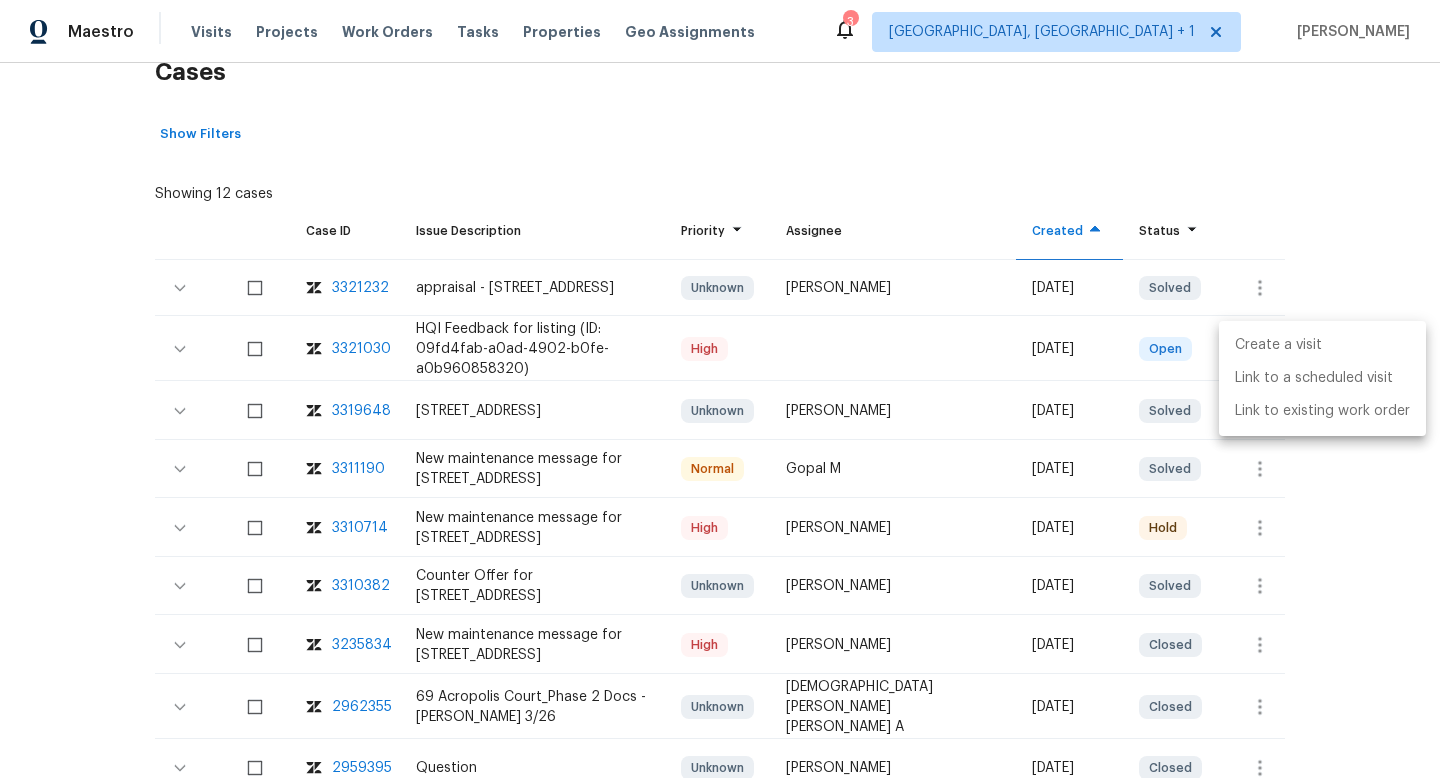 click on "Create a visit" at bounding box center [1322, 345] 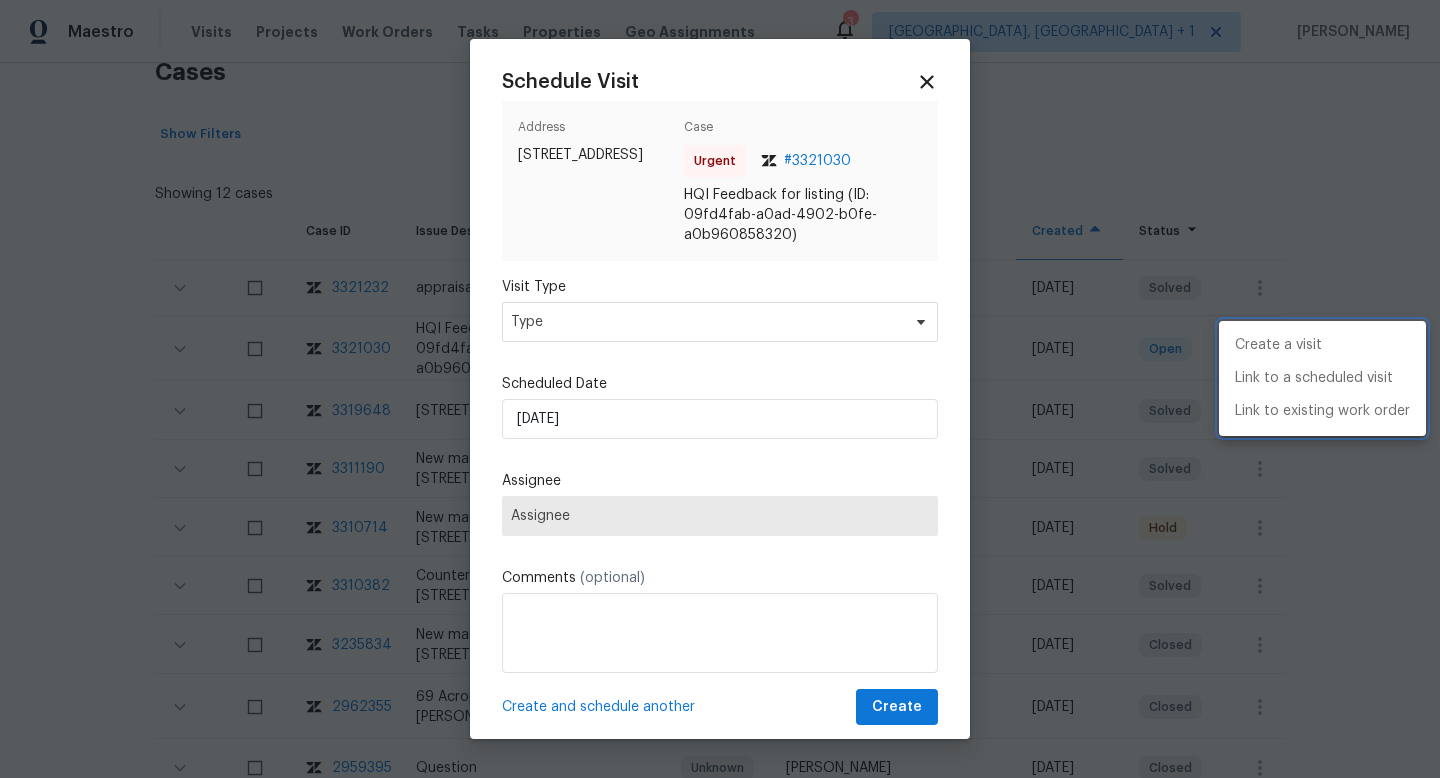 click at bounding box center (720, 389) 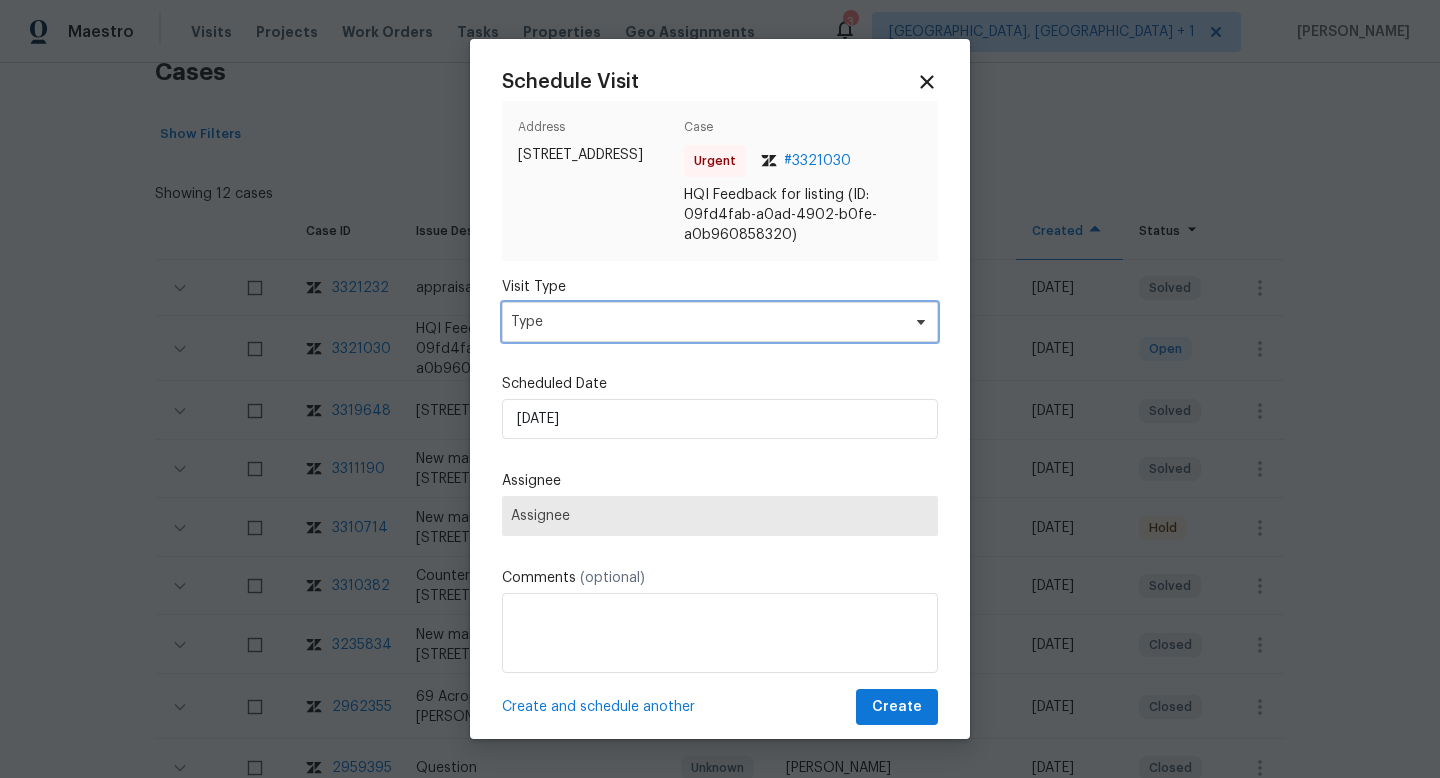 click on "Type" at bounding box center [705, 322] 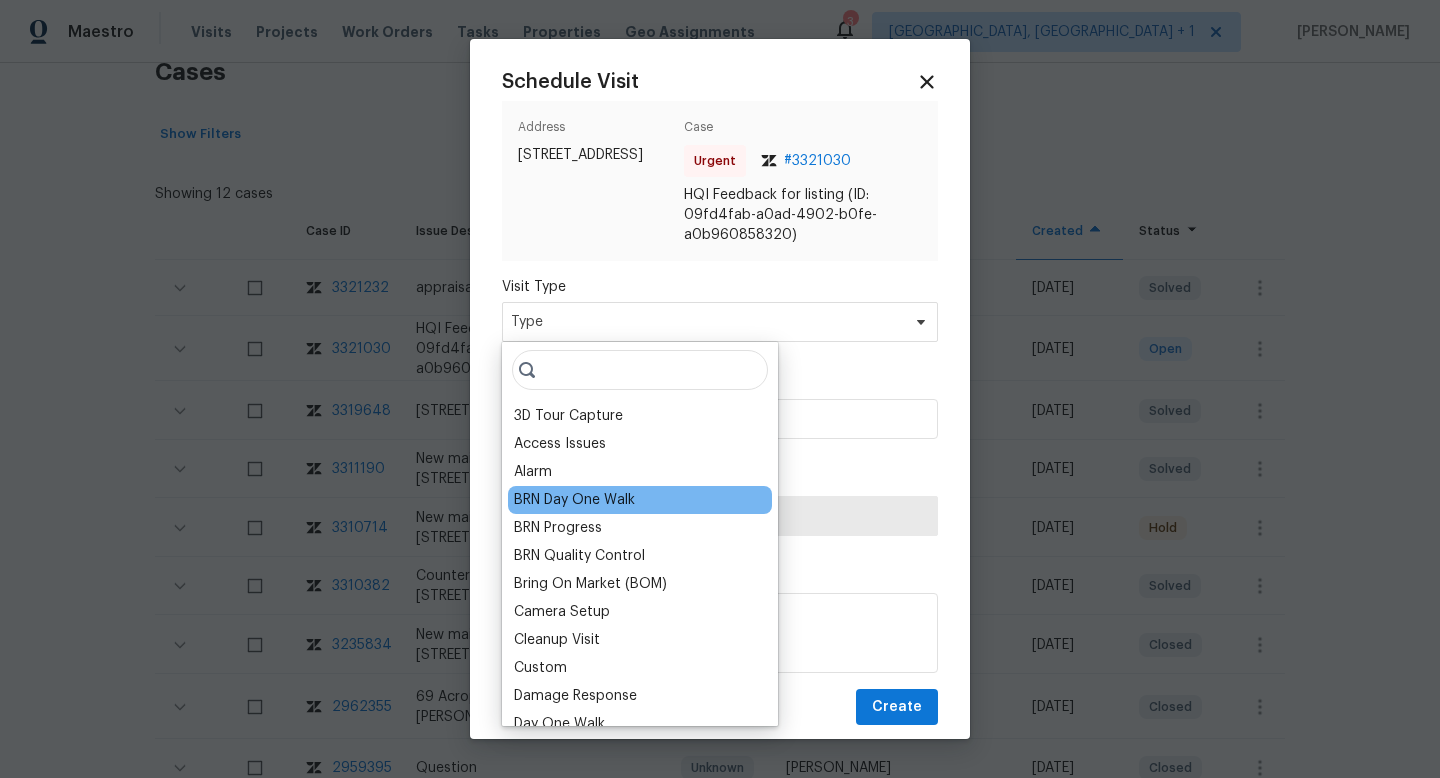 scroll, scrollTop: 498, scrollLeft: 0, axis: vertical 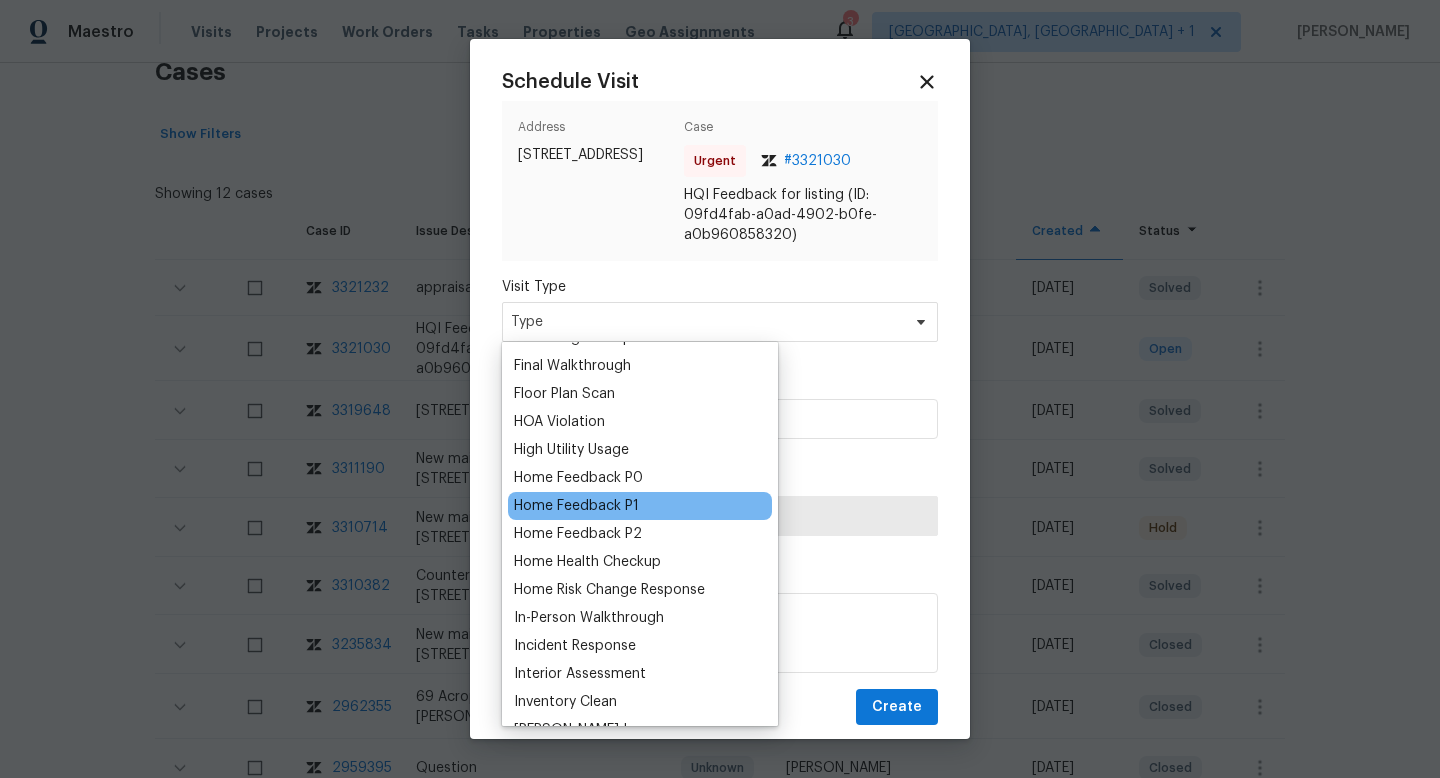 click on "Home Feedback P1" at bounding box center [576, 506] 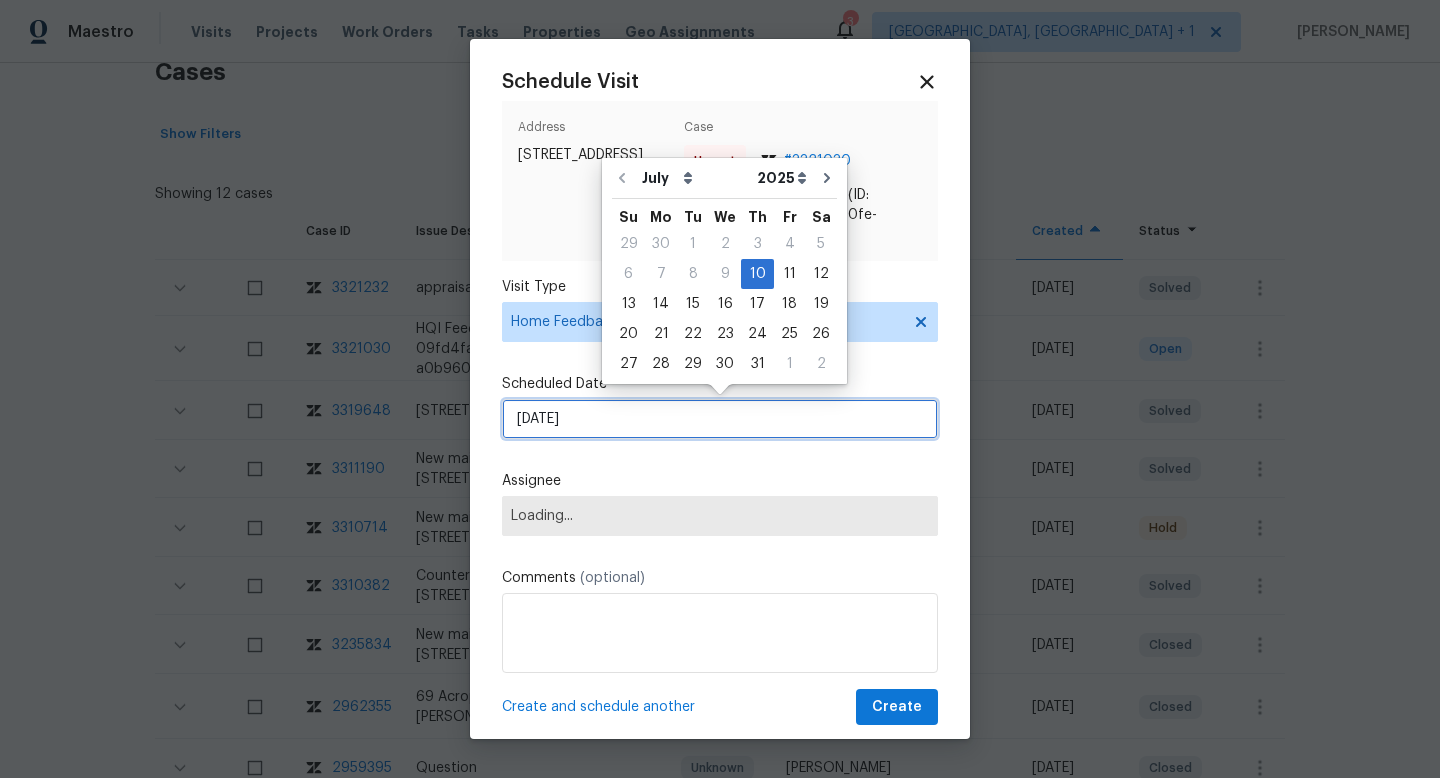 click on "10/07/2025" at bounding box center (720, 419) 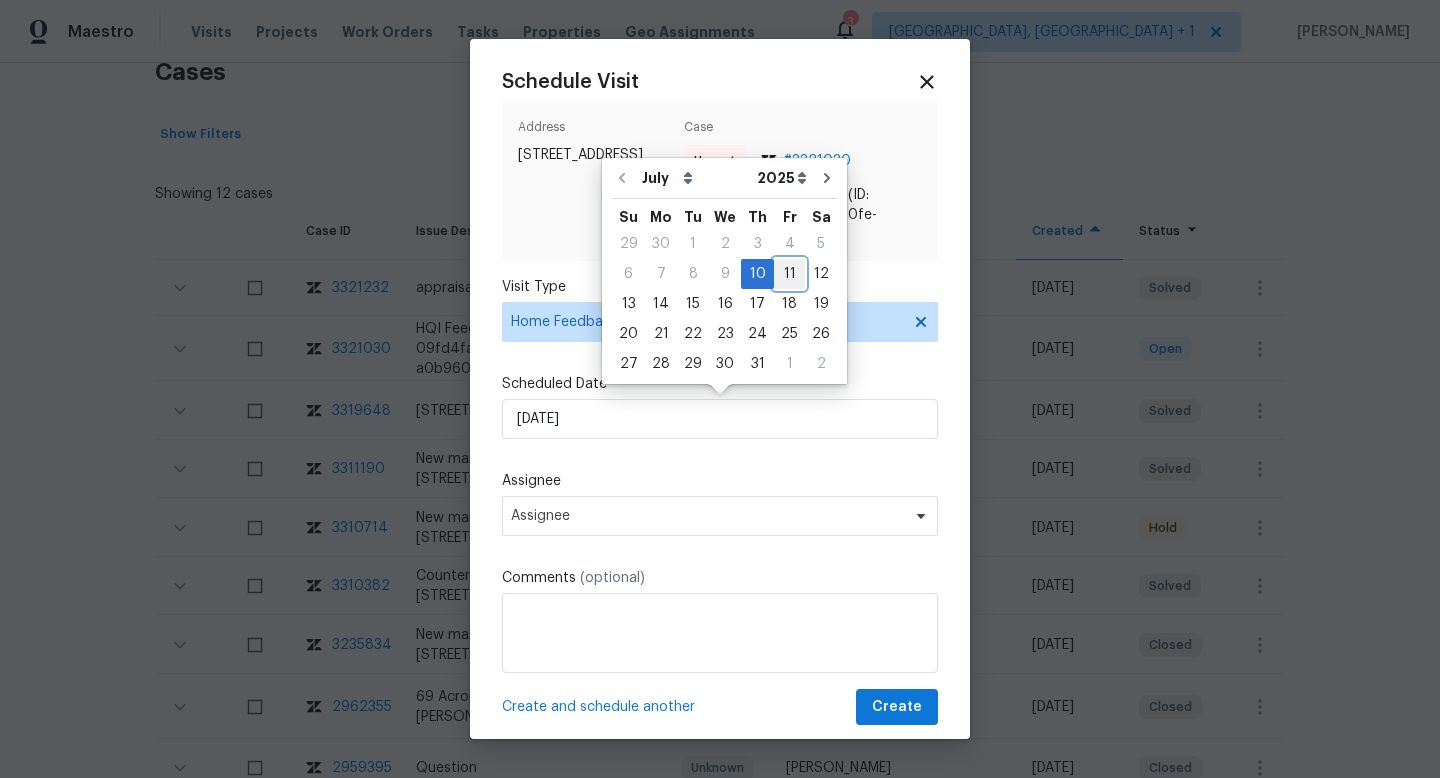 click on "11" at bounding box center [789, 274] 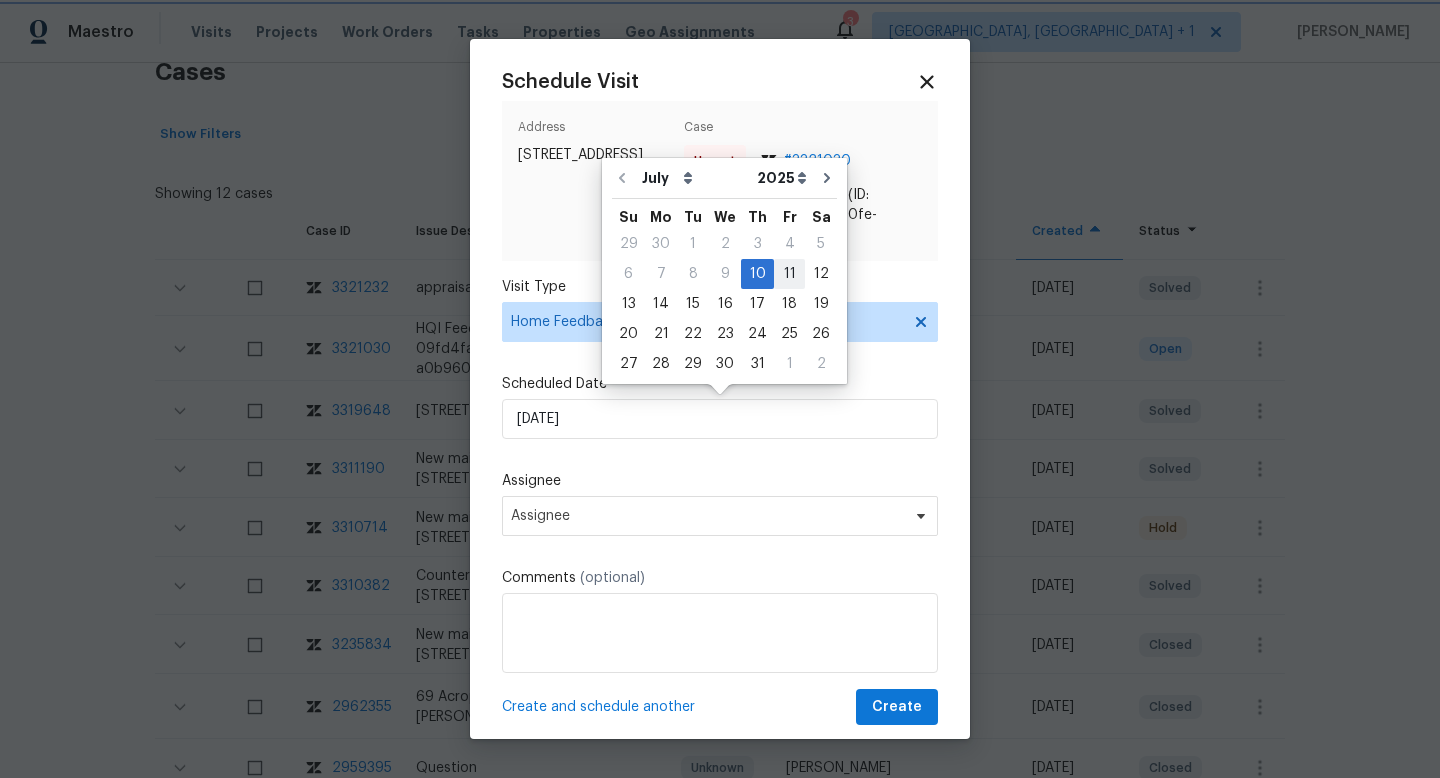 type on "11/07/2025" 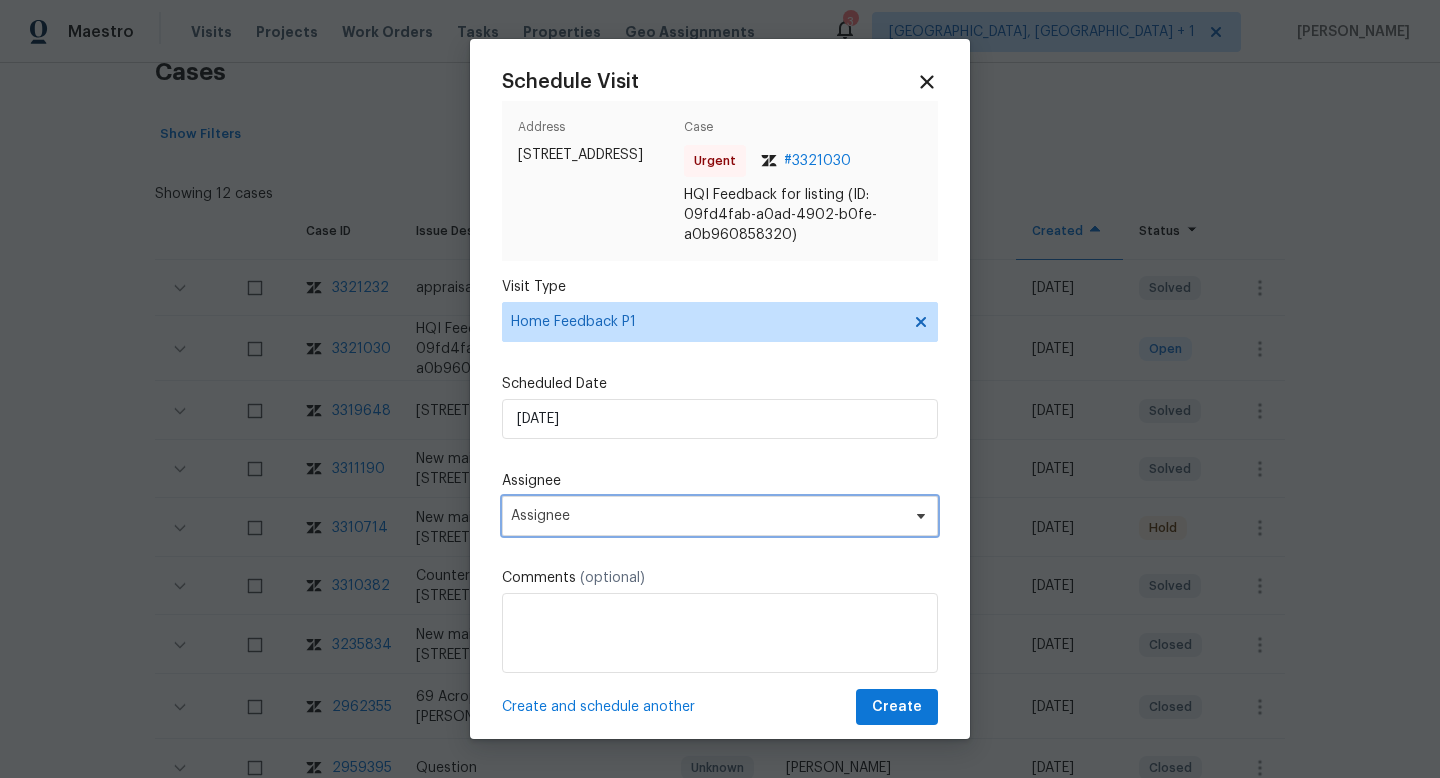 click on "Assignee" at bounding box center [720, 516] 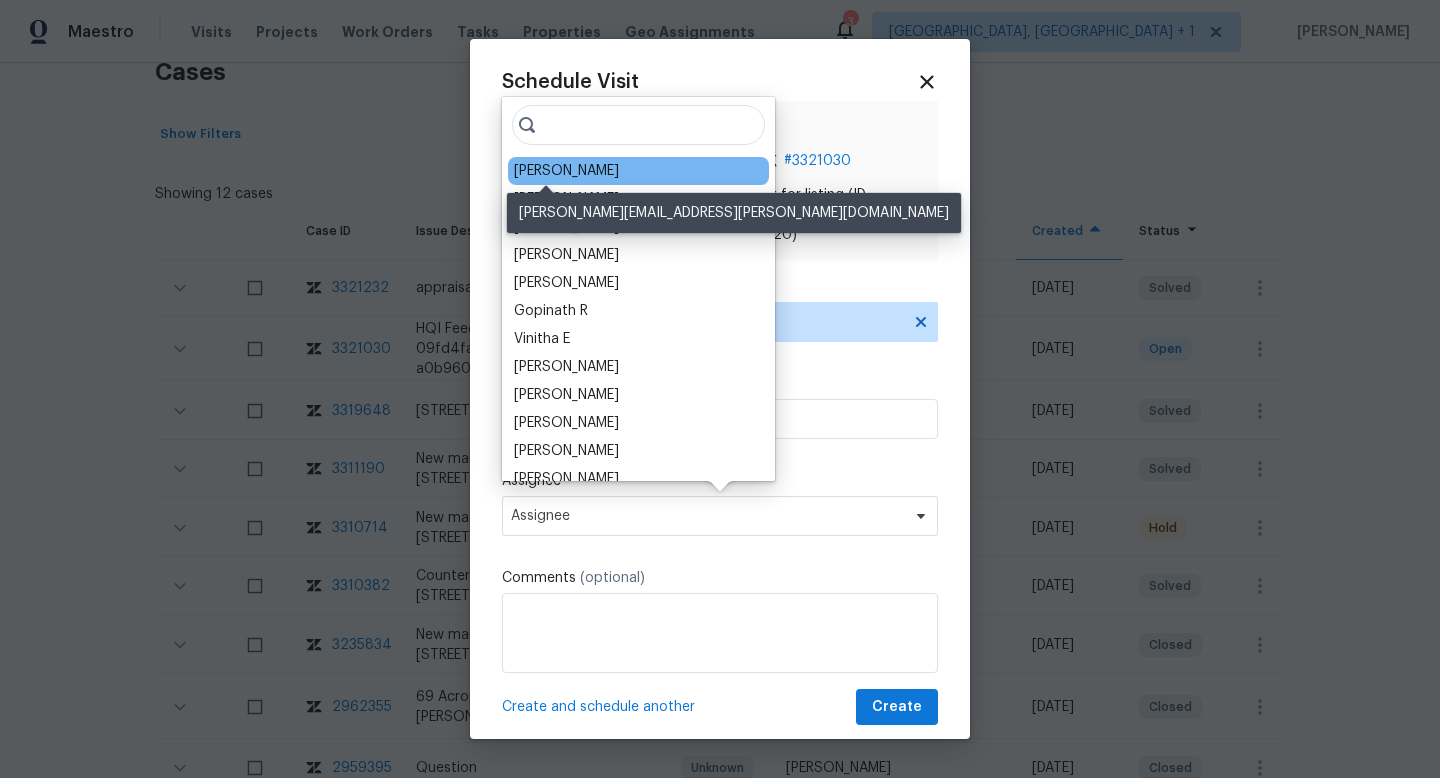click on "Kati Dunn" at bounding box center [566, 171] 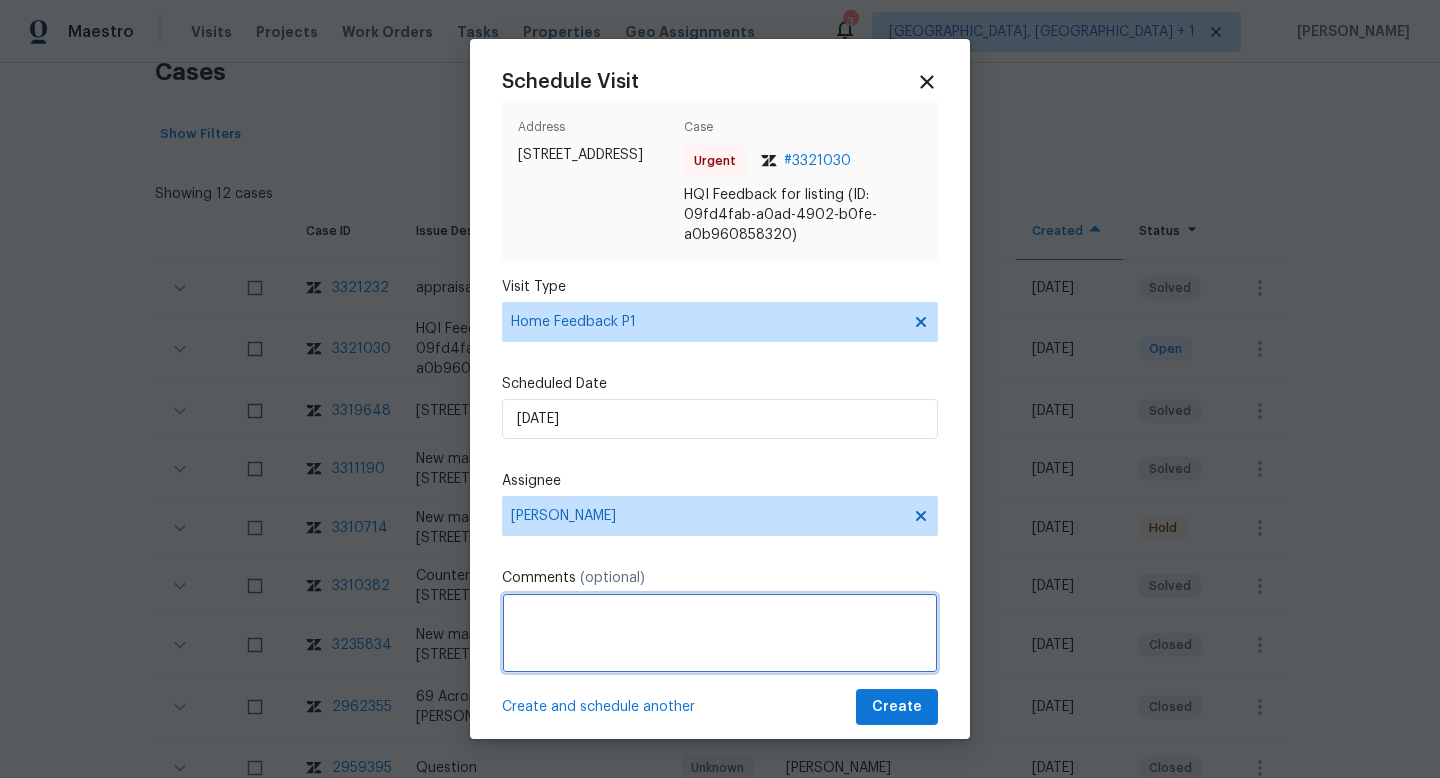 click at bounding box center [720, 633] 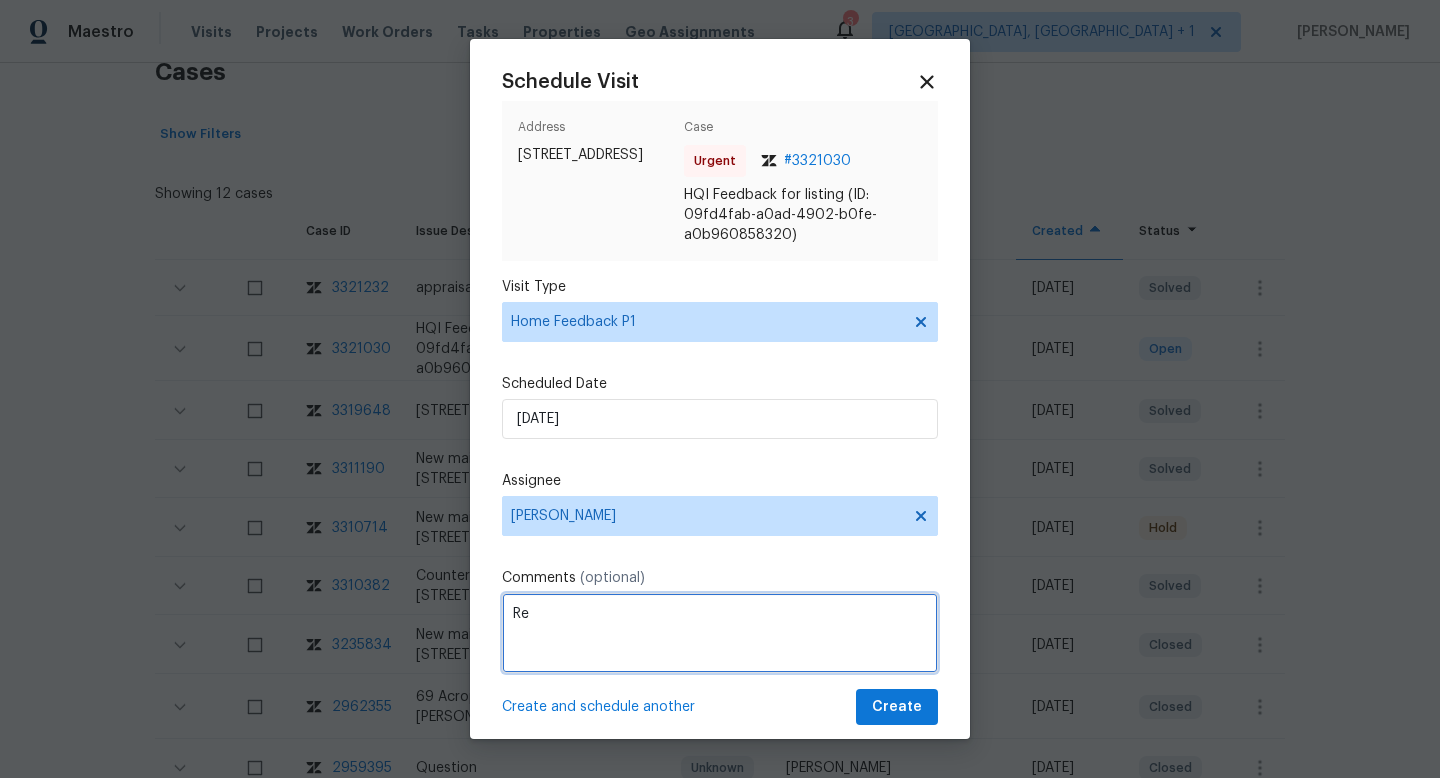 type on "R" 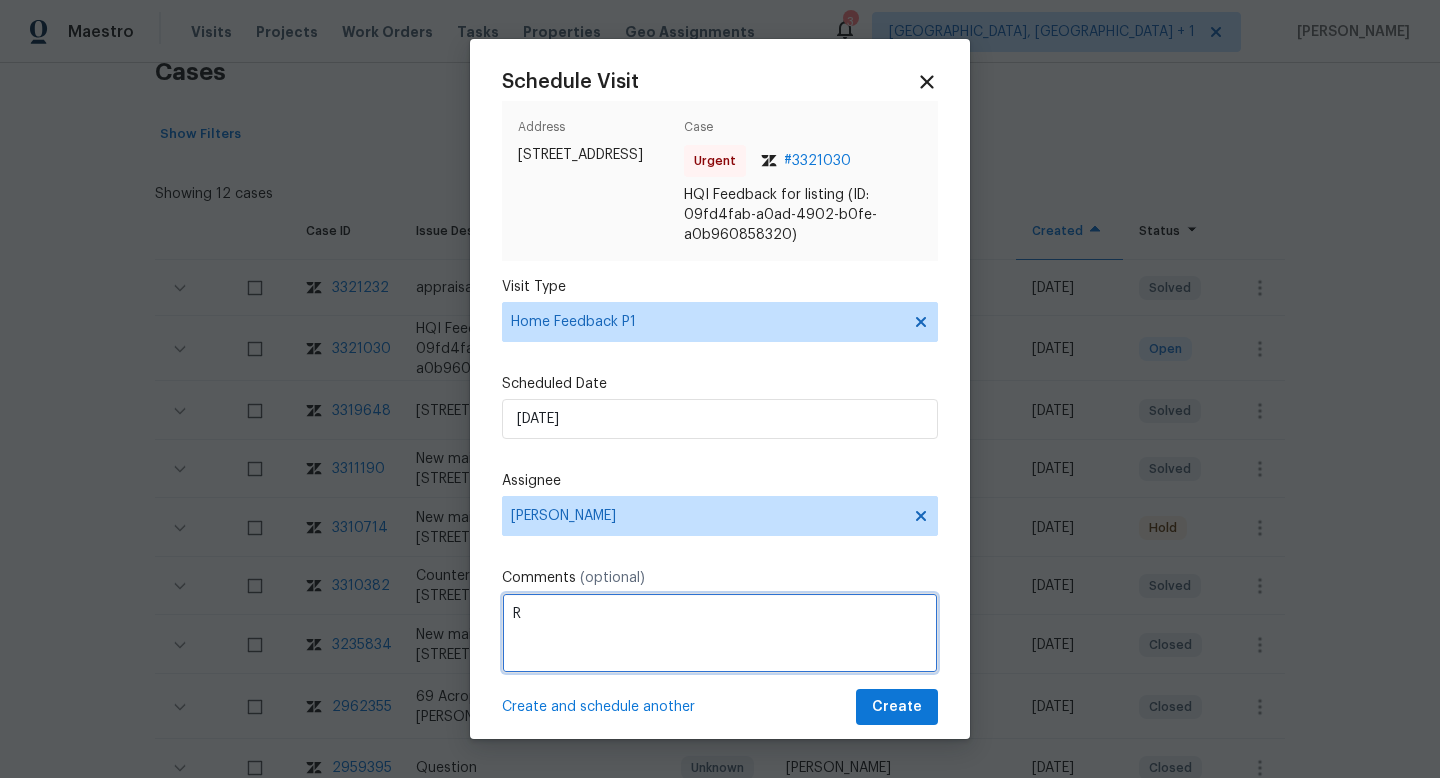 type 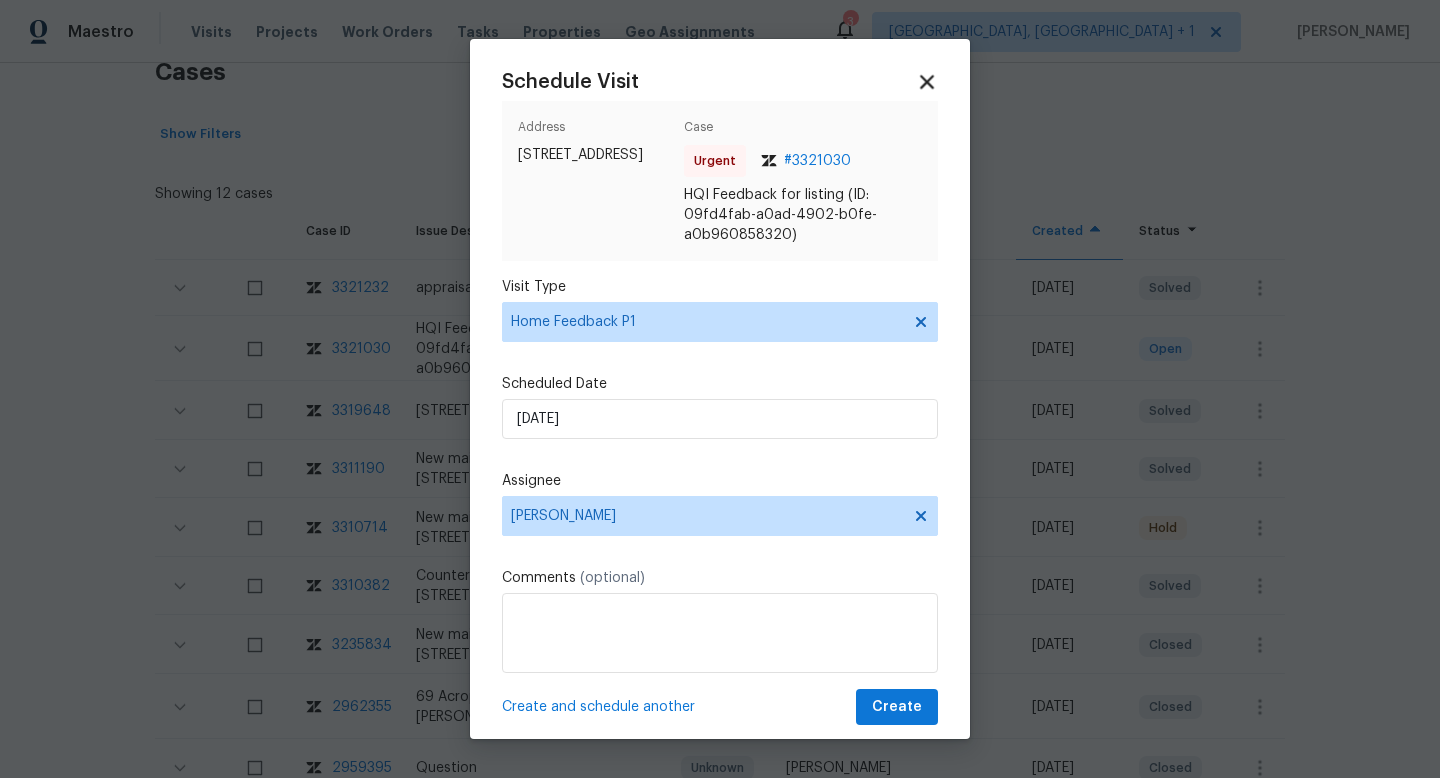 click 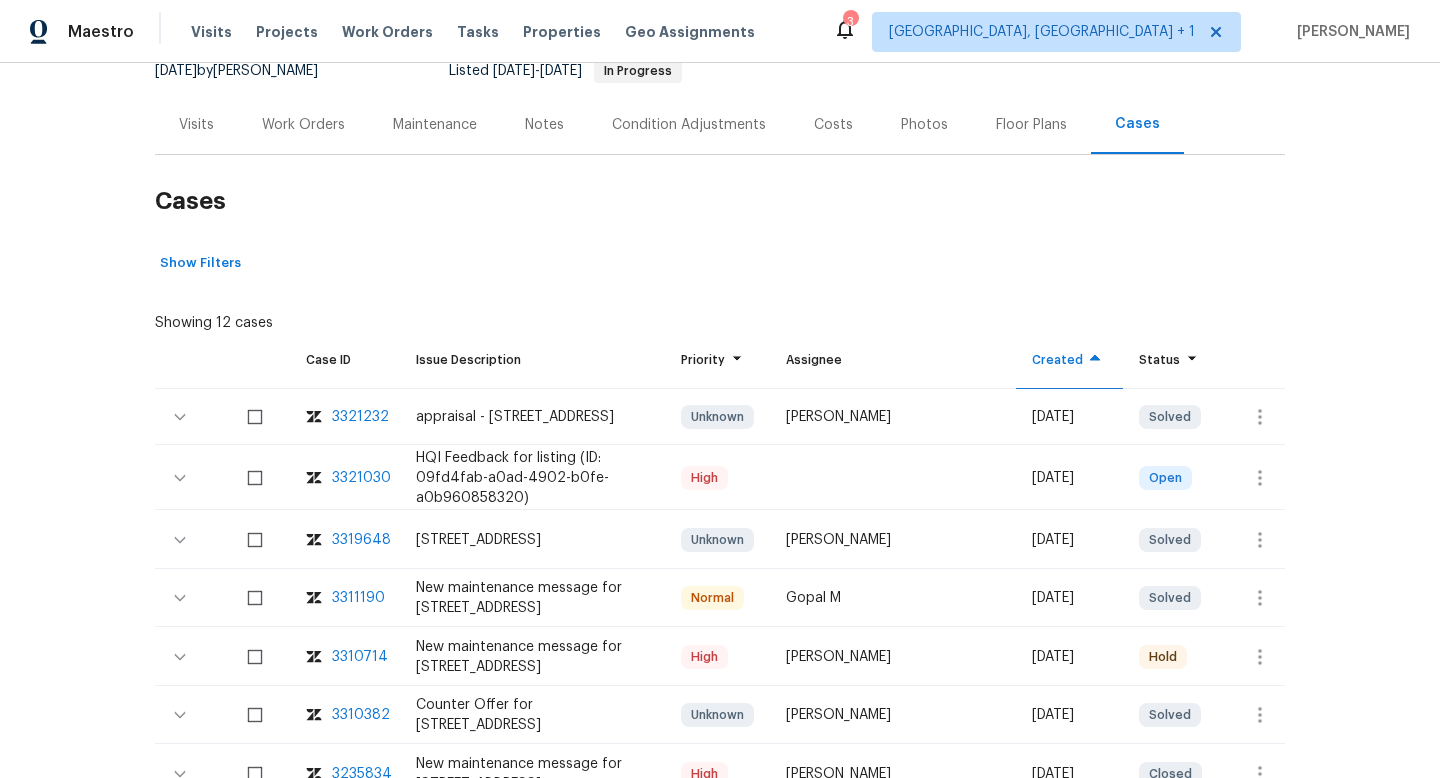 click on "Work Orders" at bounding box center (303, 125) 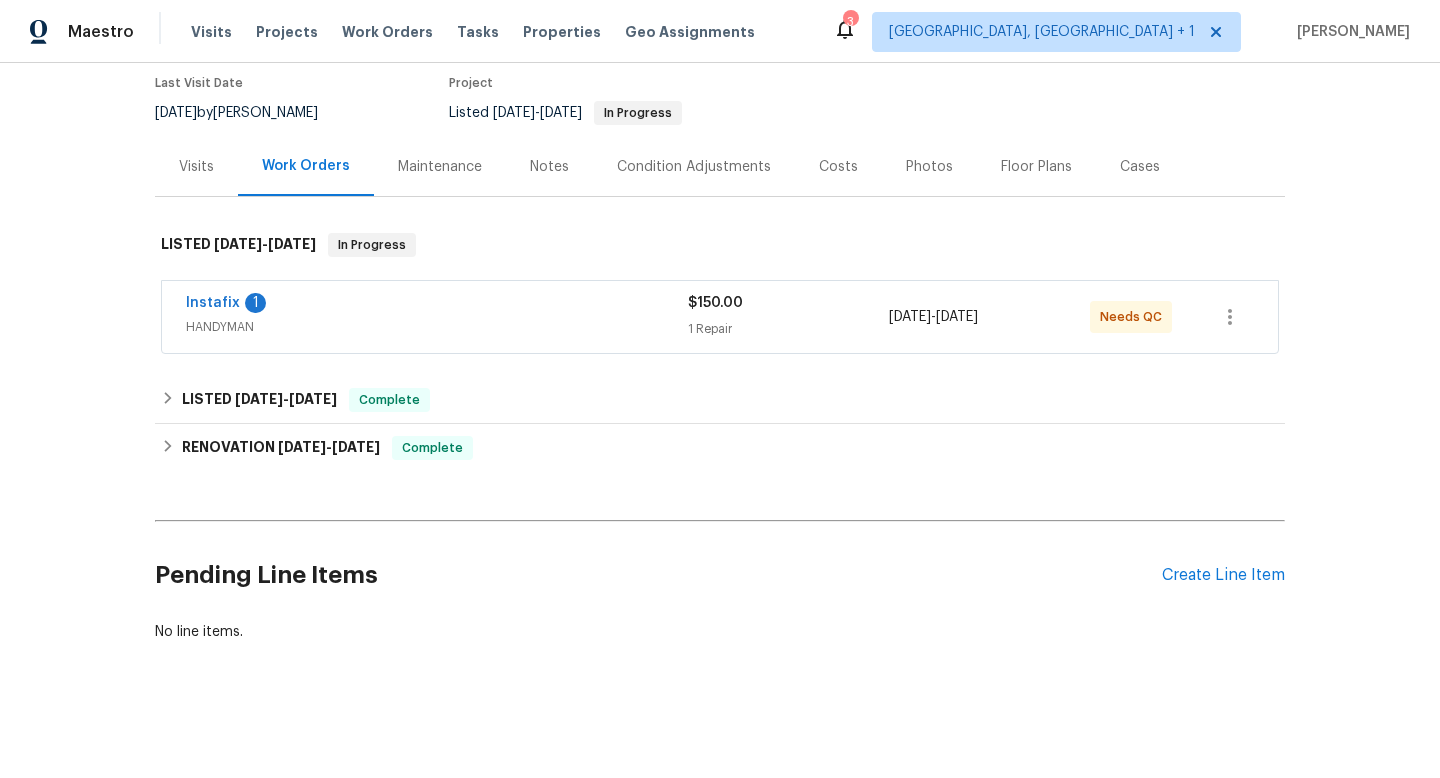 click on "Instafix 1" at bounding box center (437, 305) 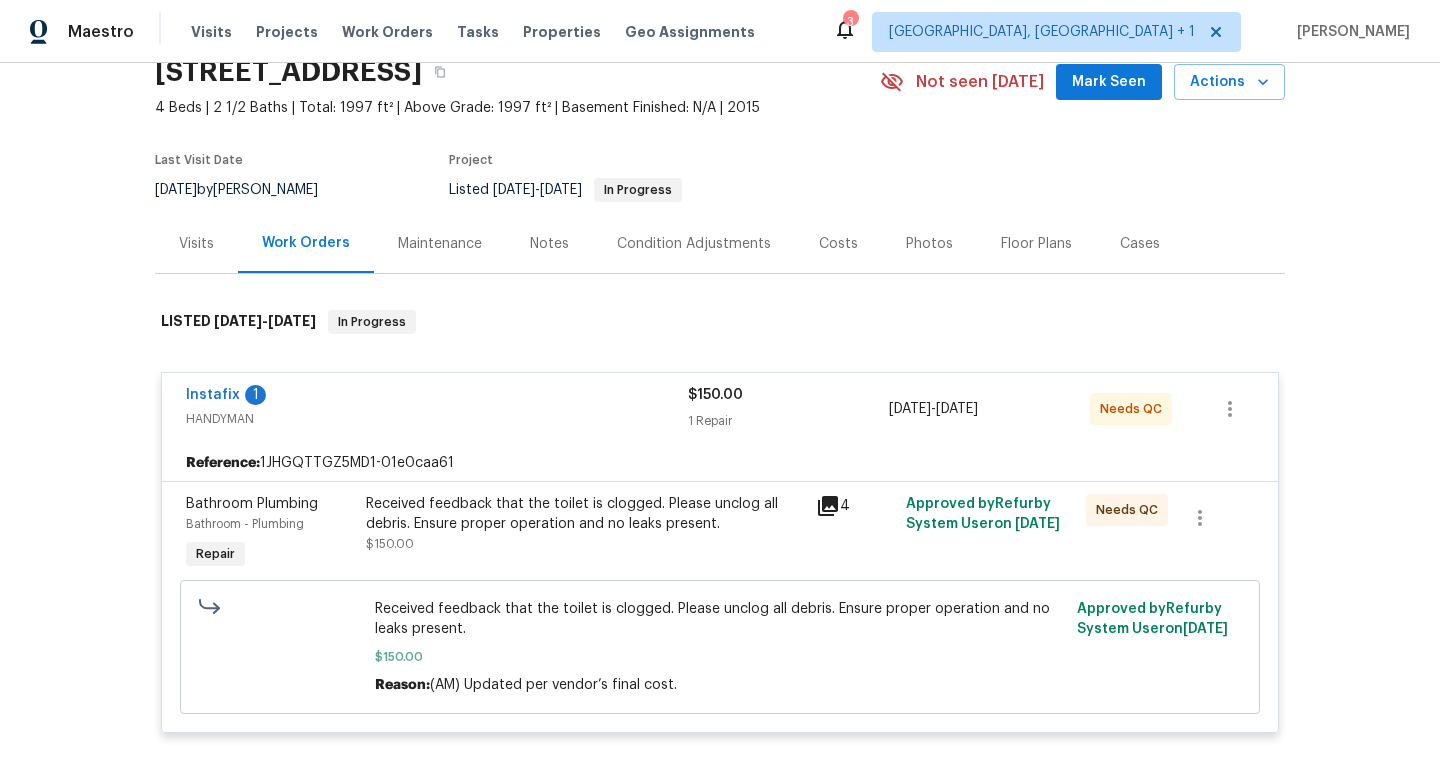 scroll, scrollTop: 89, scrollLeft: 0, axis: vertical 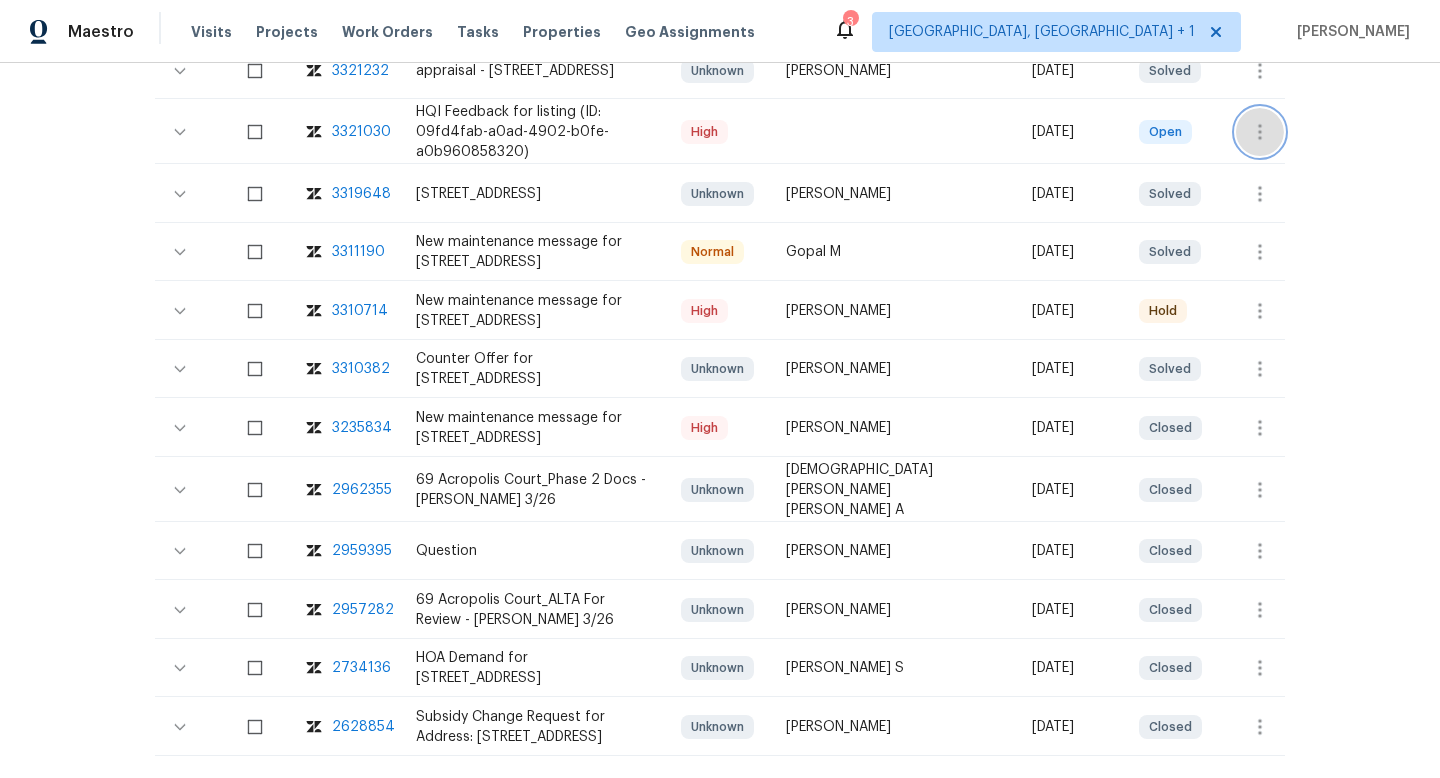 click 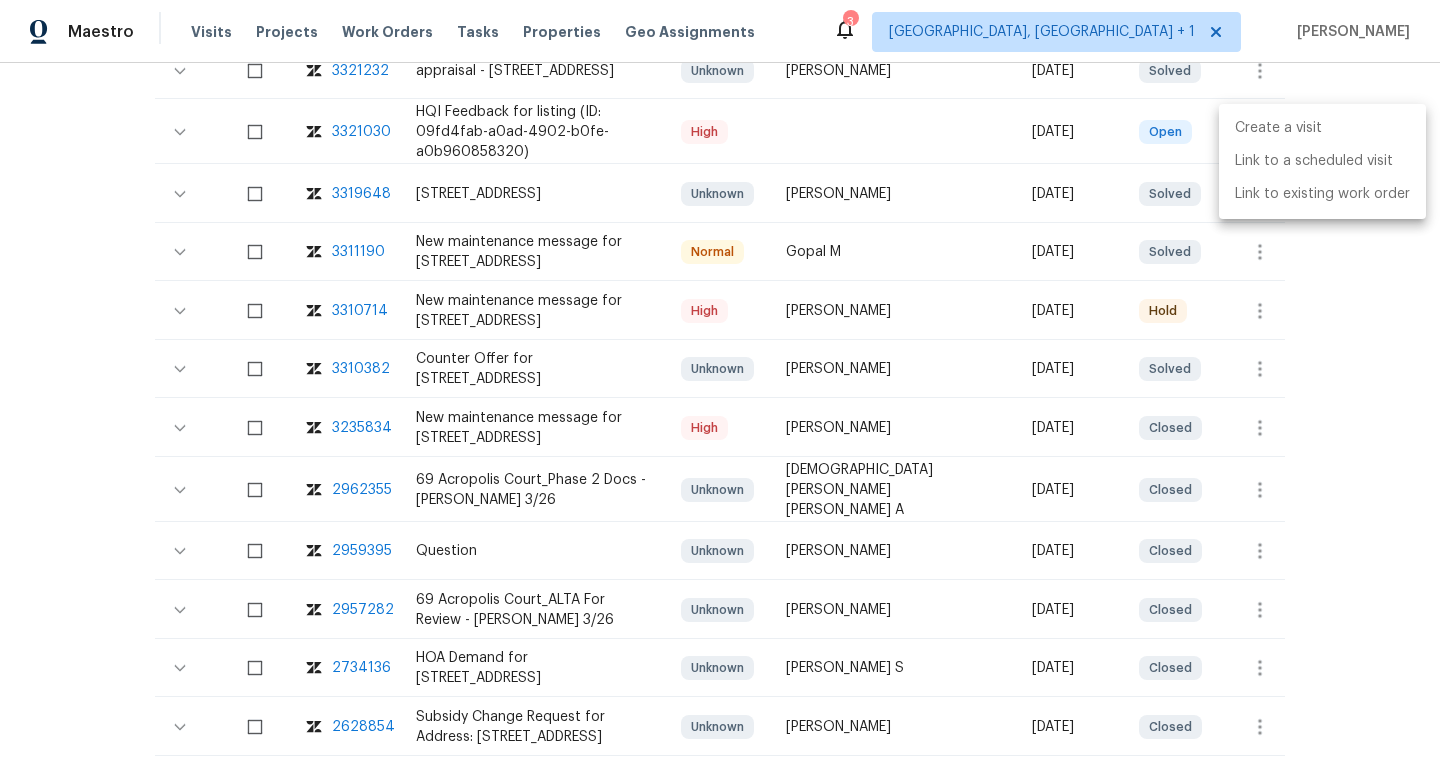 click on "Create a visit" at bounding box center (1322, 128) 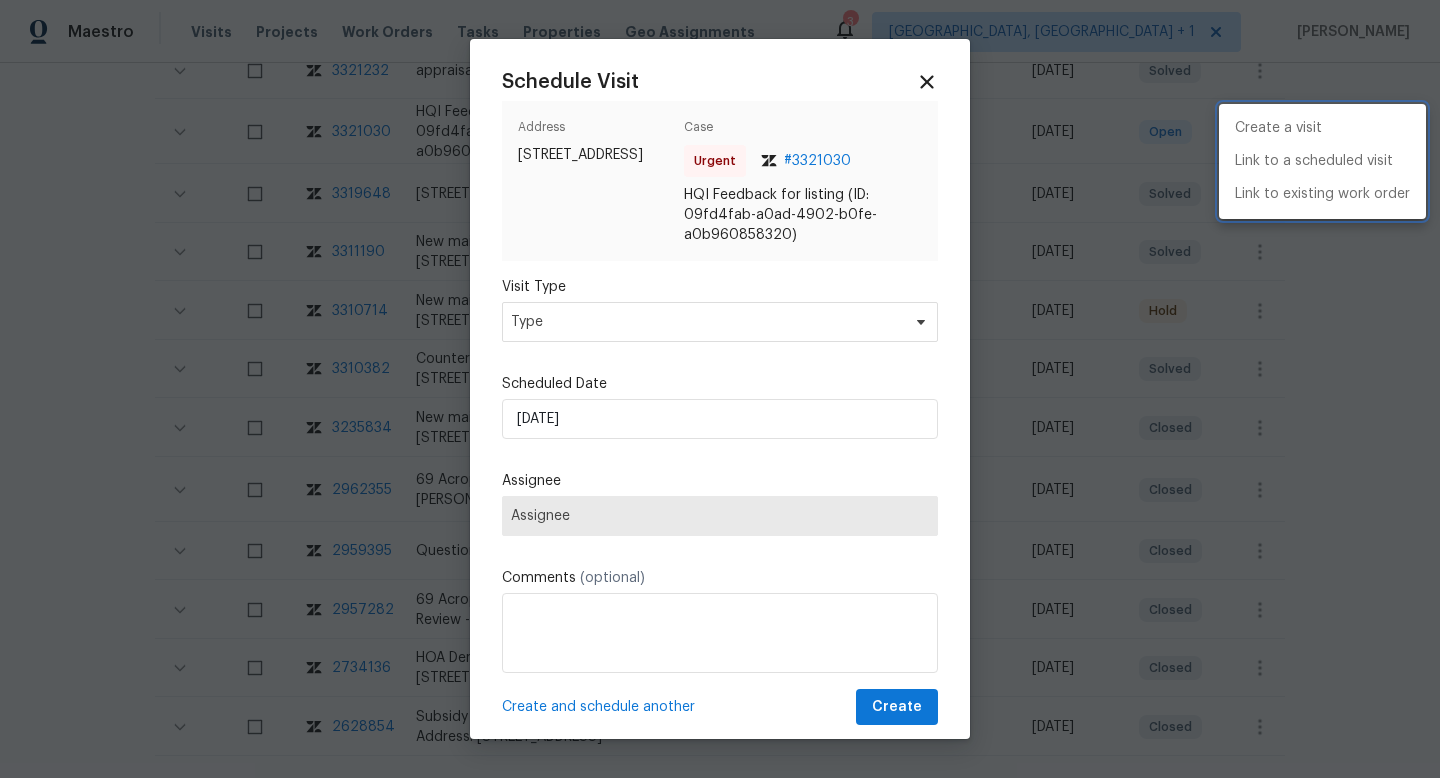 click at bounding box center [720, 389] 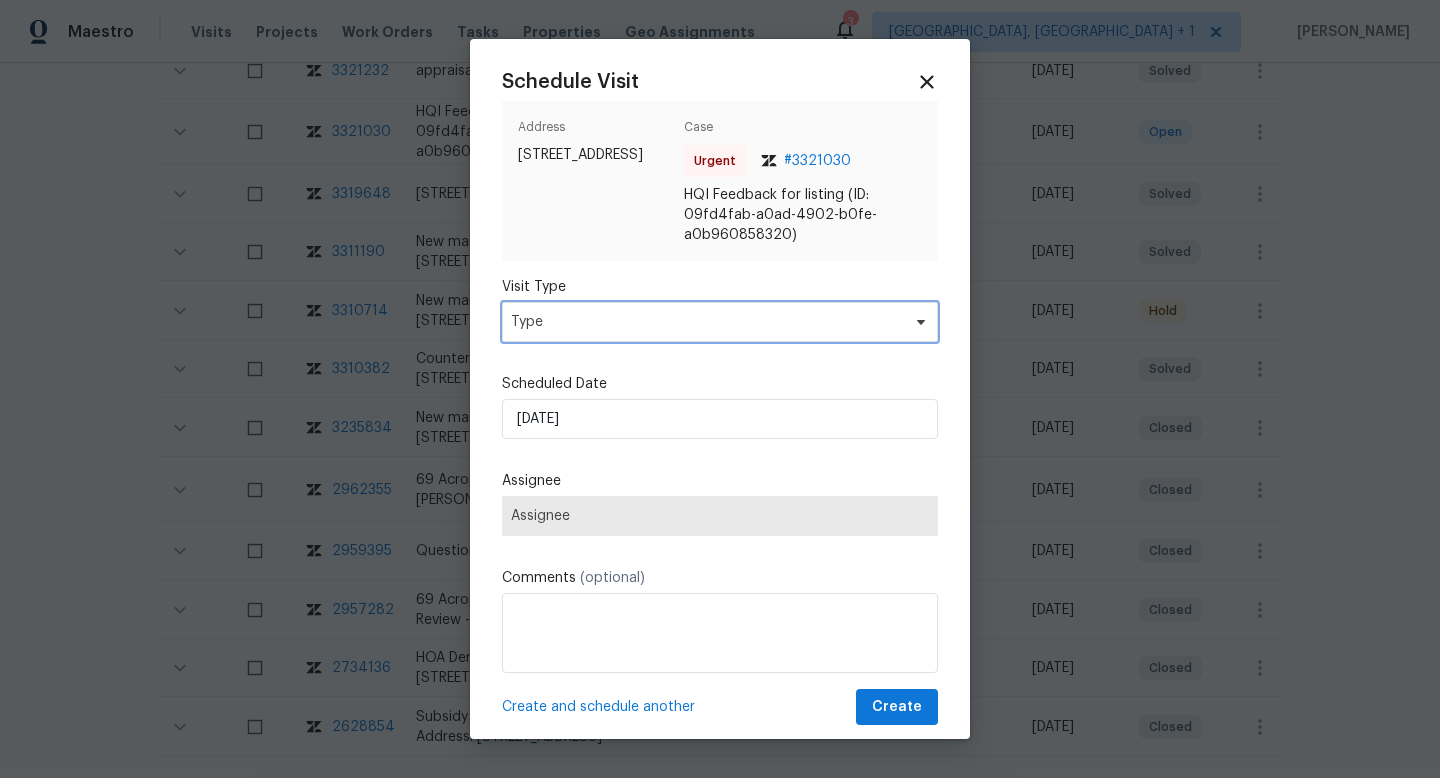 click on "Type" at bounding box center [705, 322] 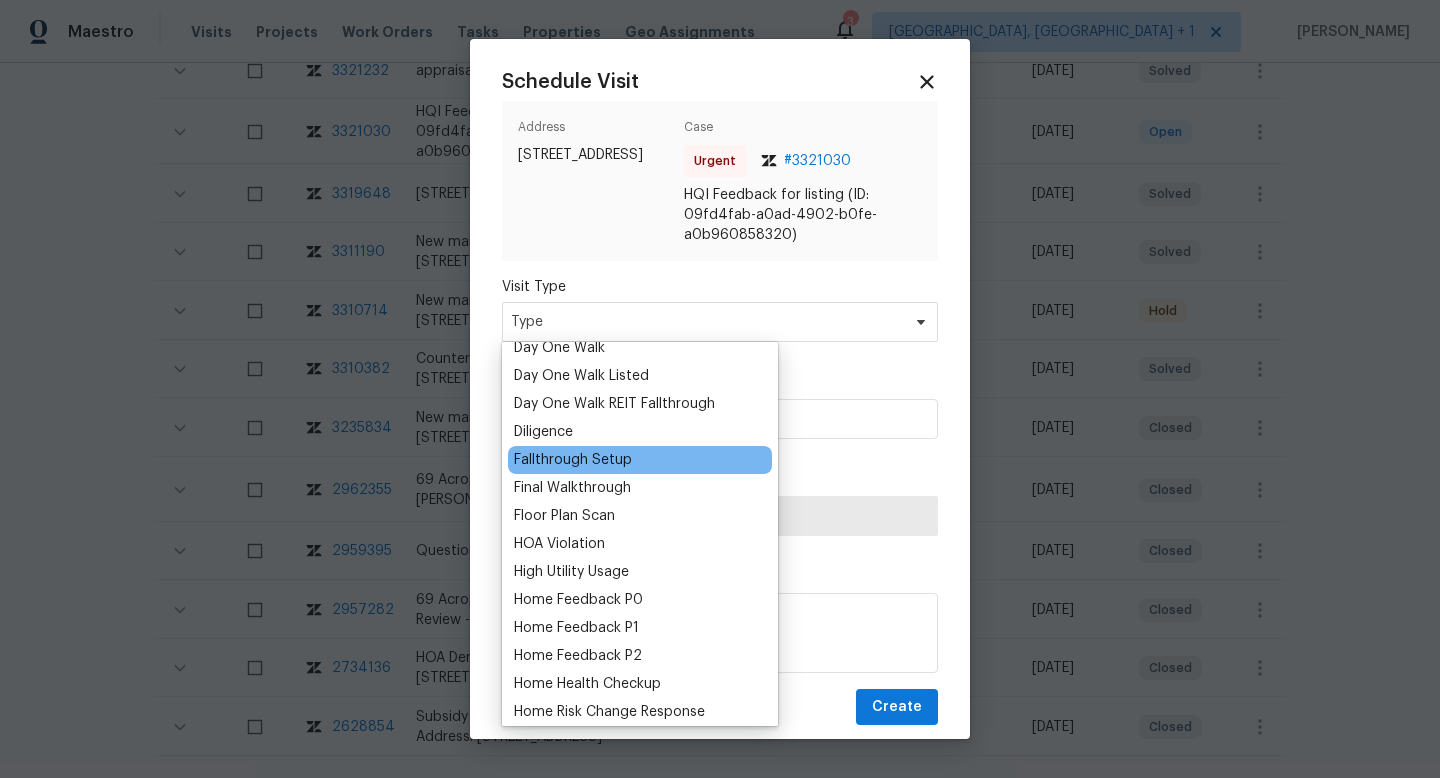 scroll, scrollTop: 389, scrollLeft: 0, axis: vertical 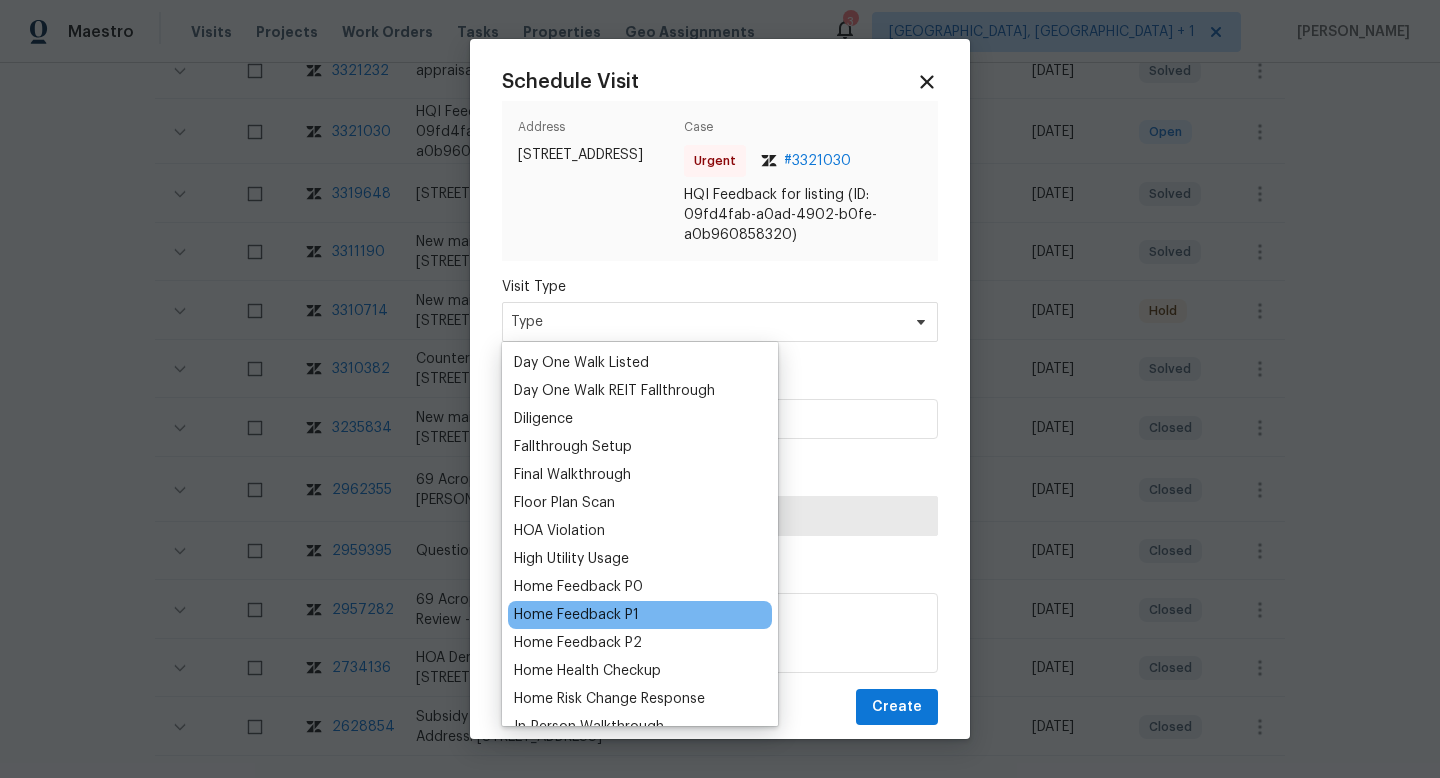 click on "Home Feedback P1" at bounding box center [576, 615] 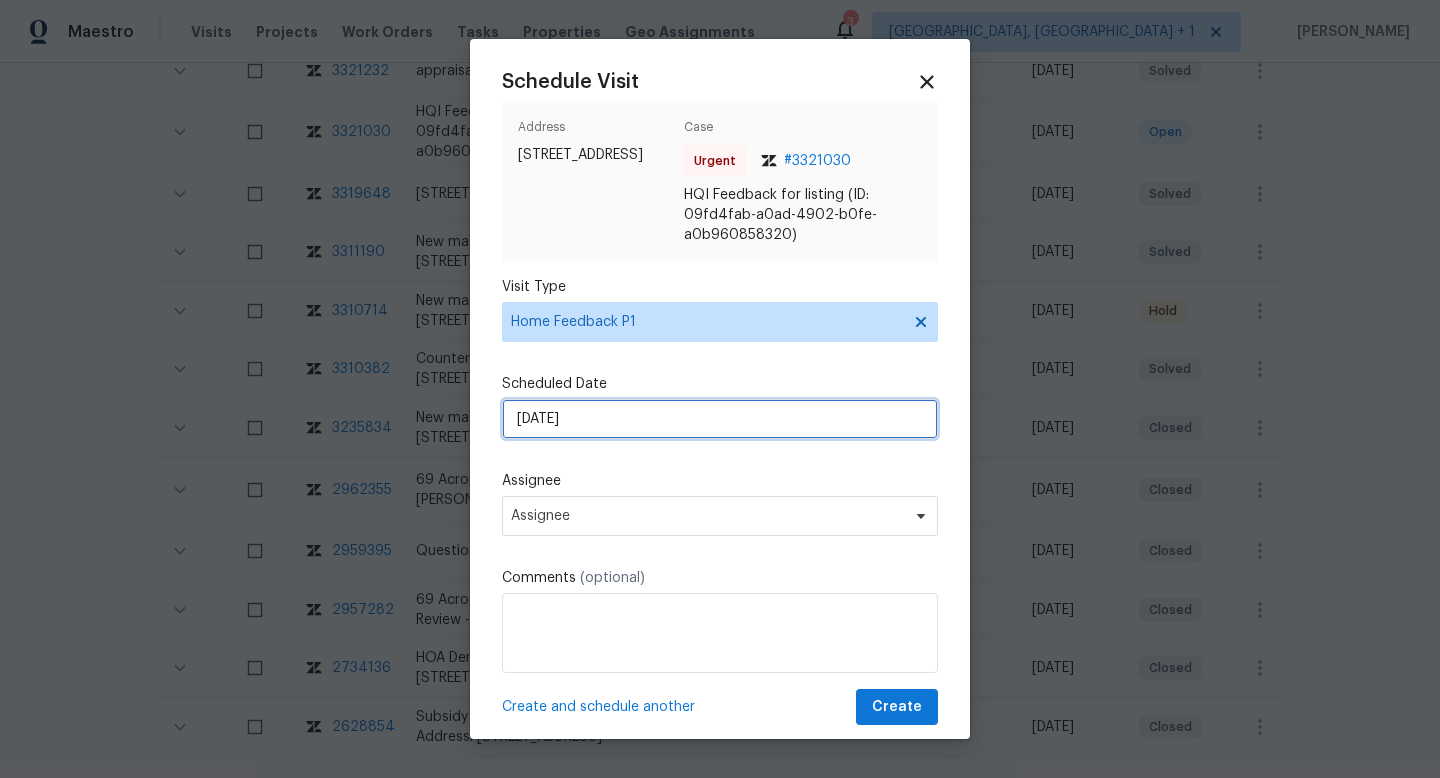 click on "10/07/2025" at bounding box center (720, 419) 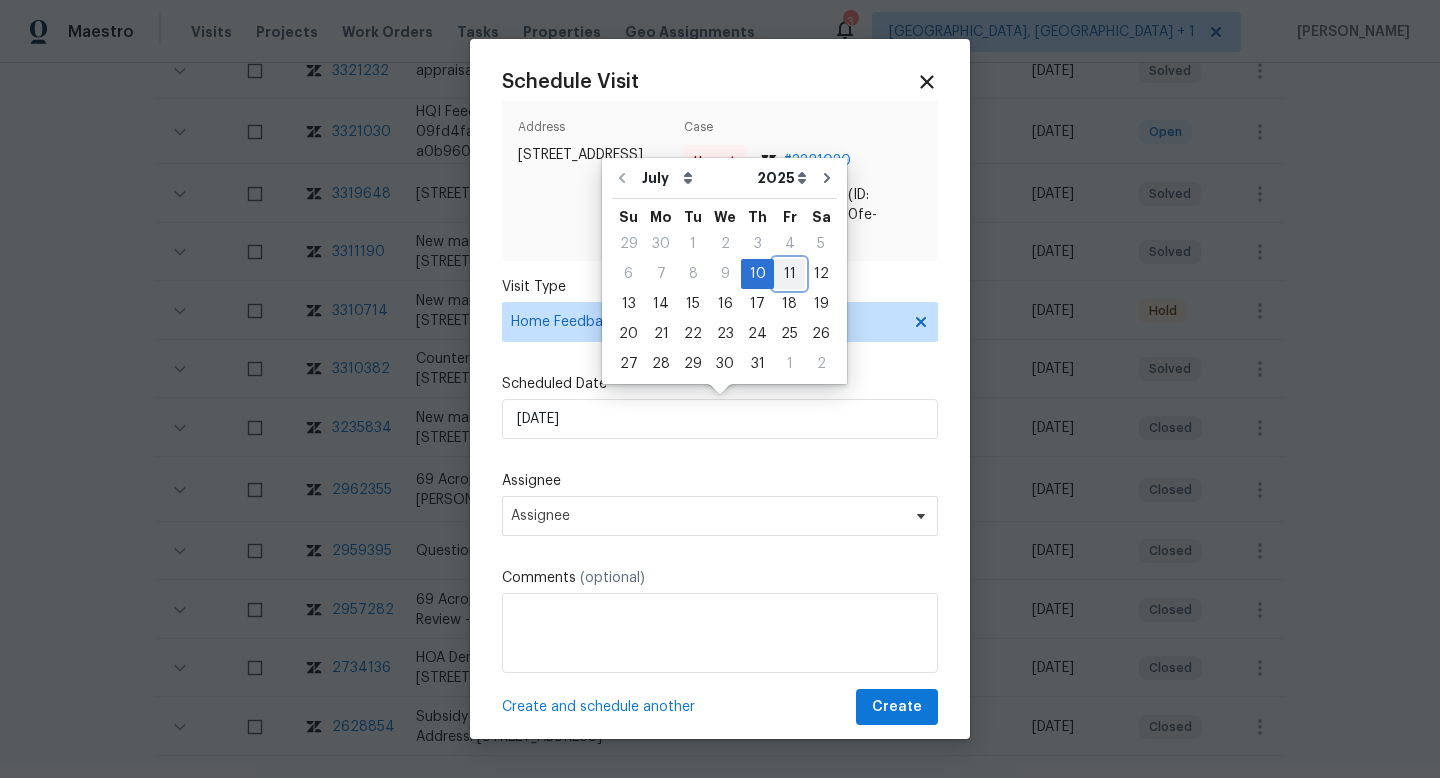 click on "11" at bounding box center (789, 274) 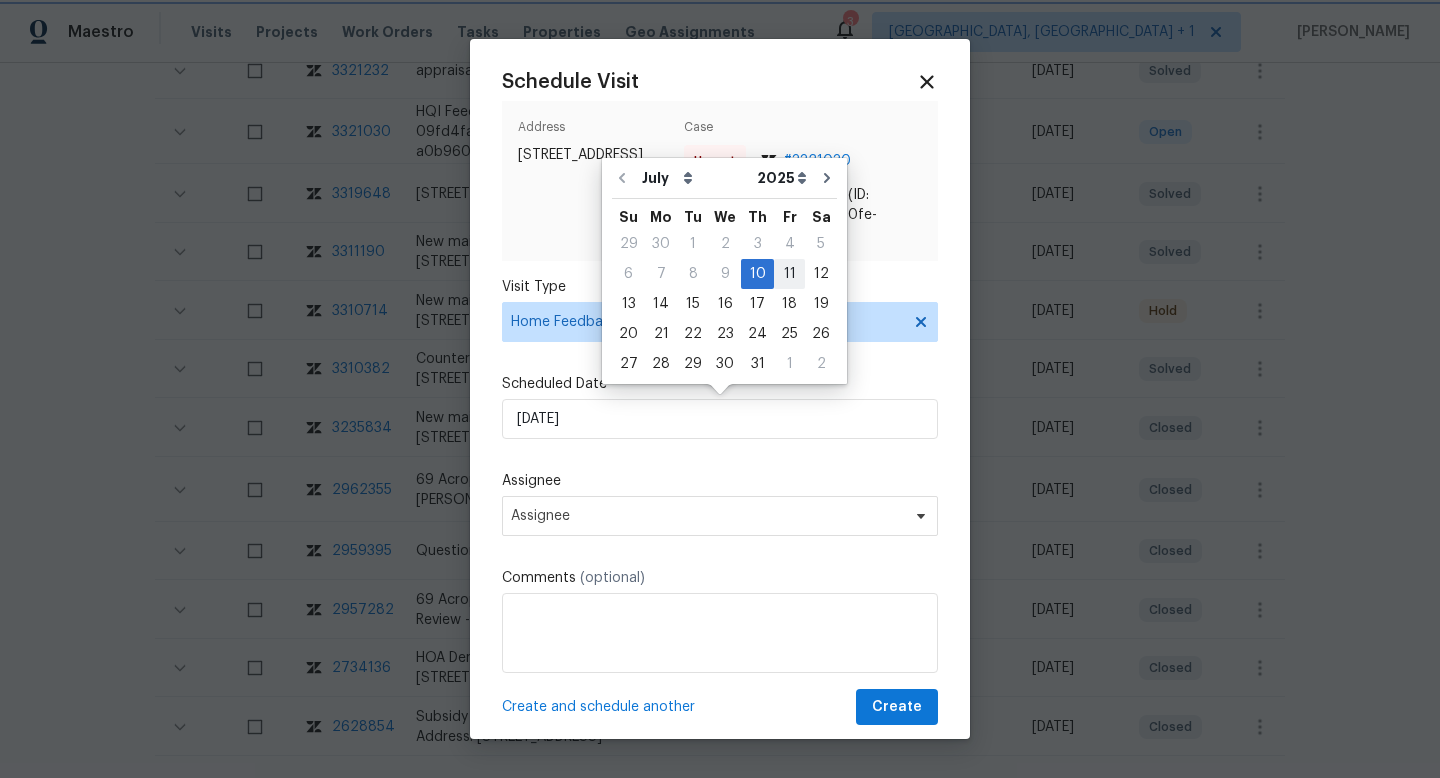 type on "11/07/2025" 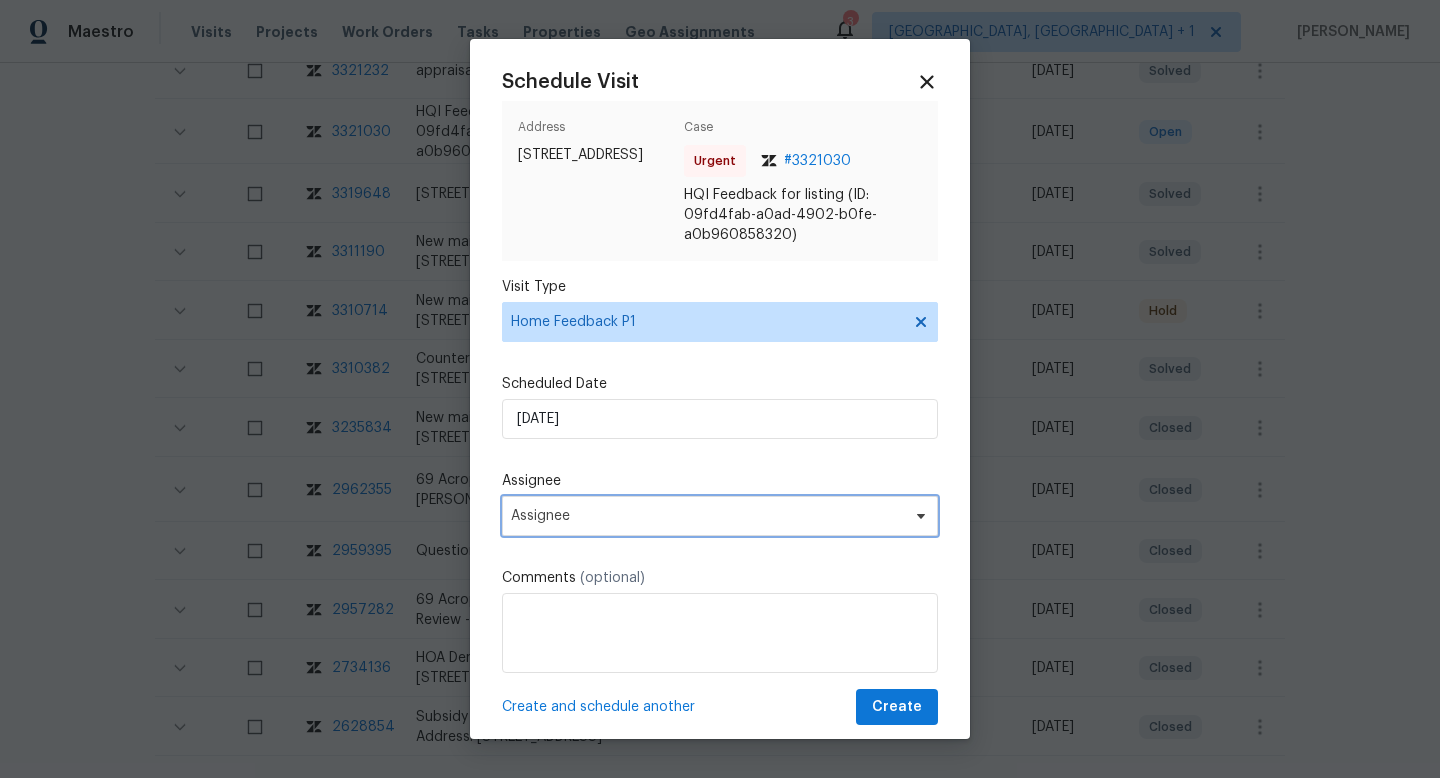 click on "Assignee" at bounding box center [707, 516] 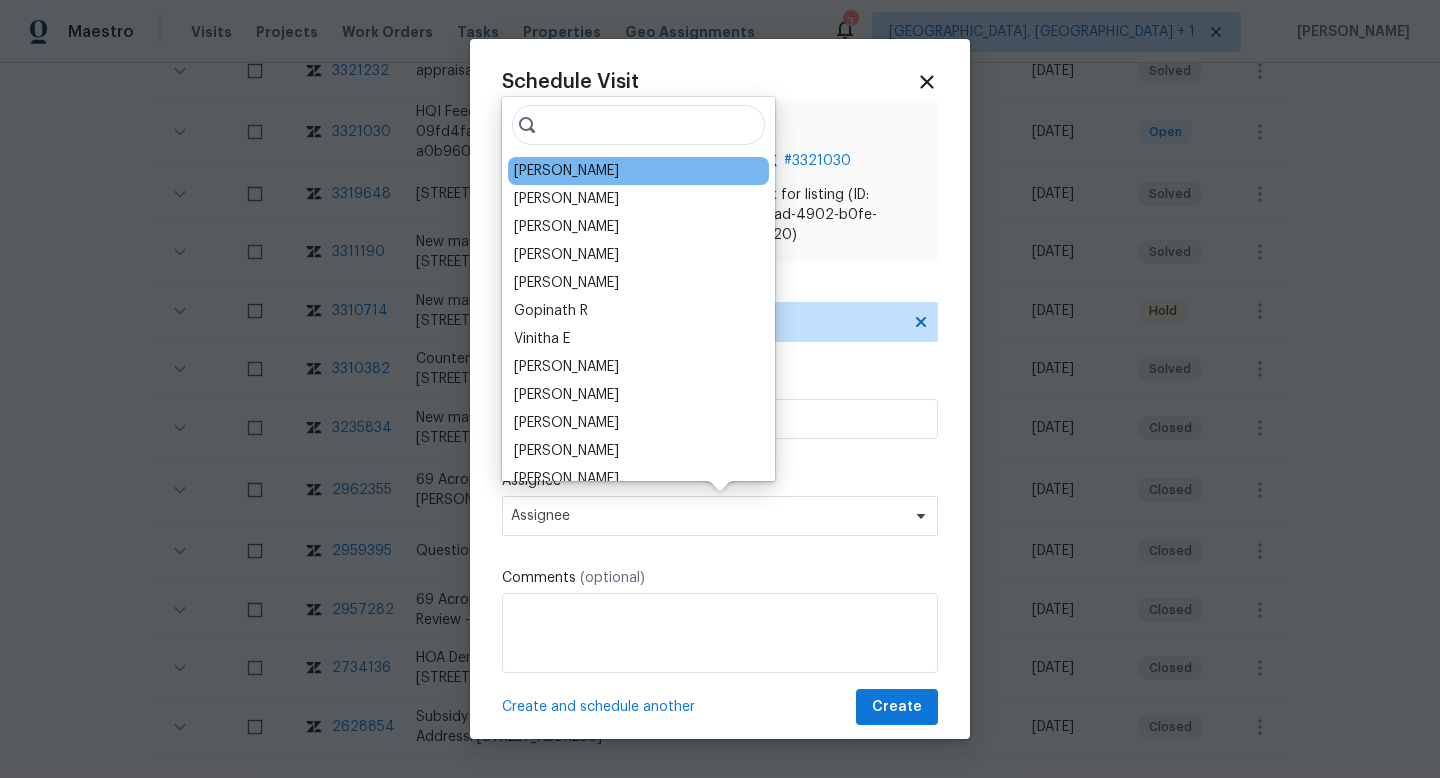 click on "Kati Dunn" at bounding box center (638, 171) 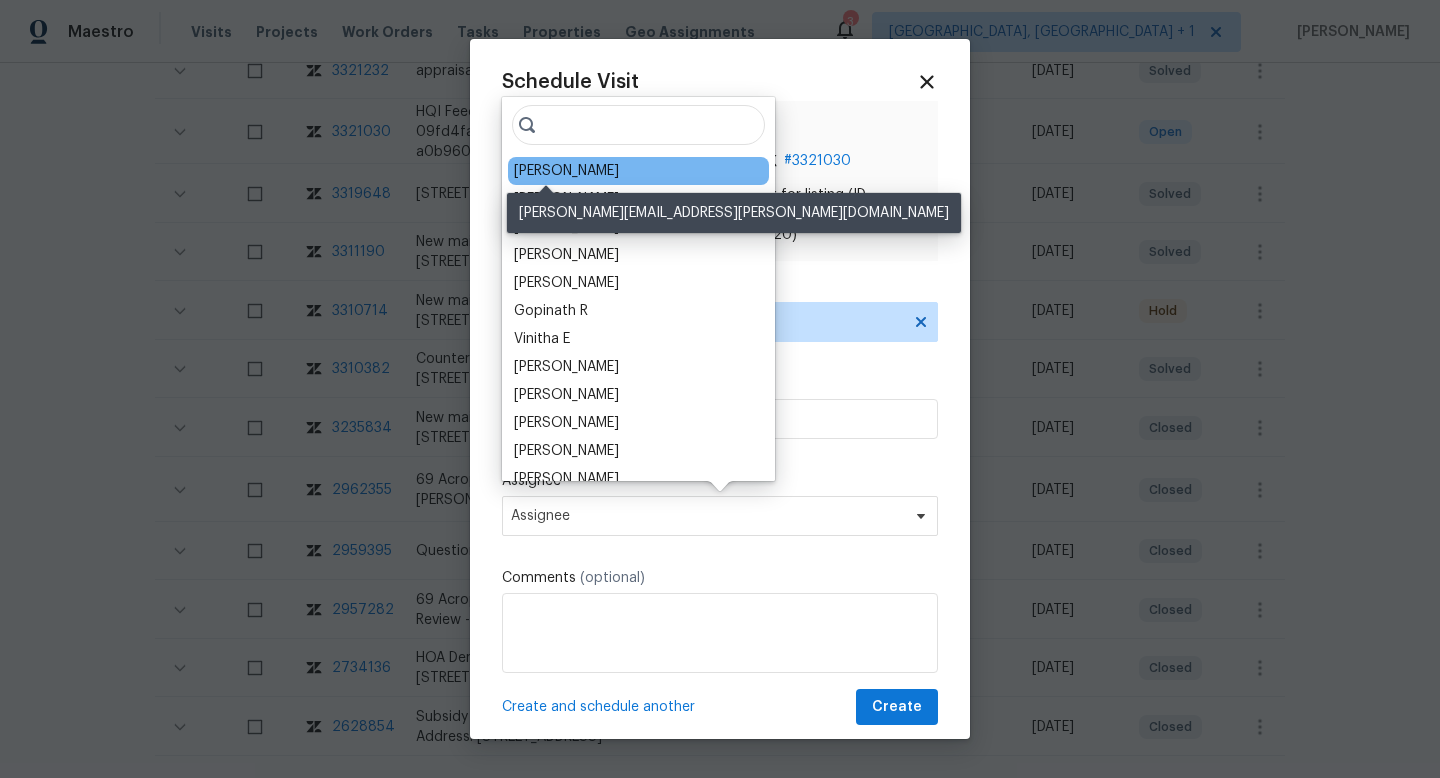 click on "Kati Dunn" at bounding box center [566, 171] 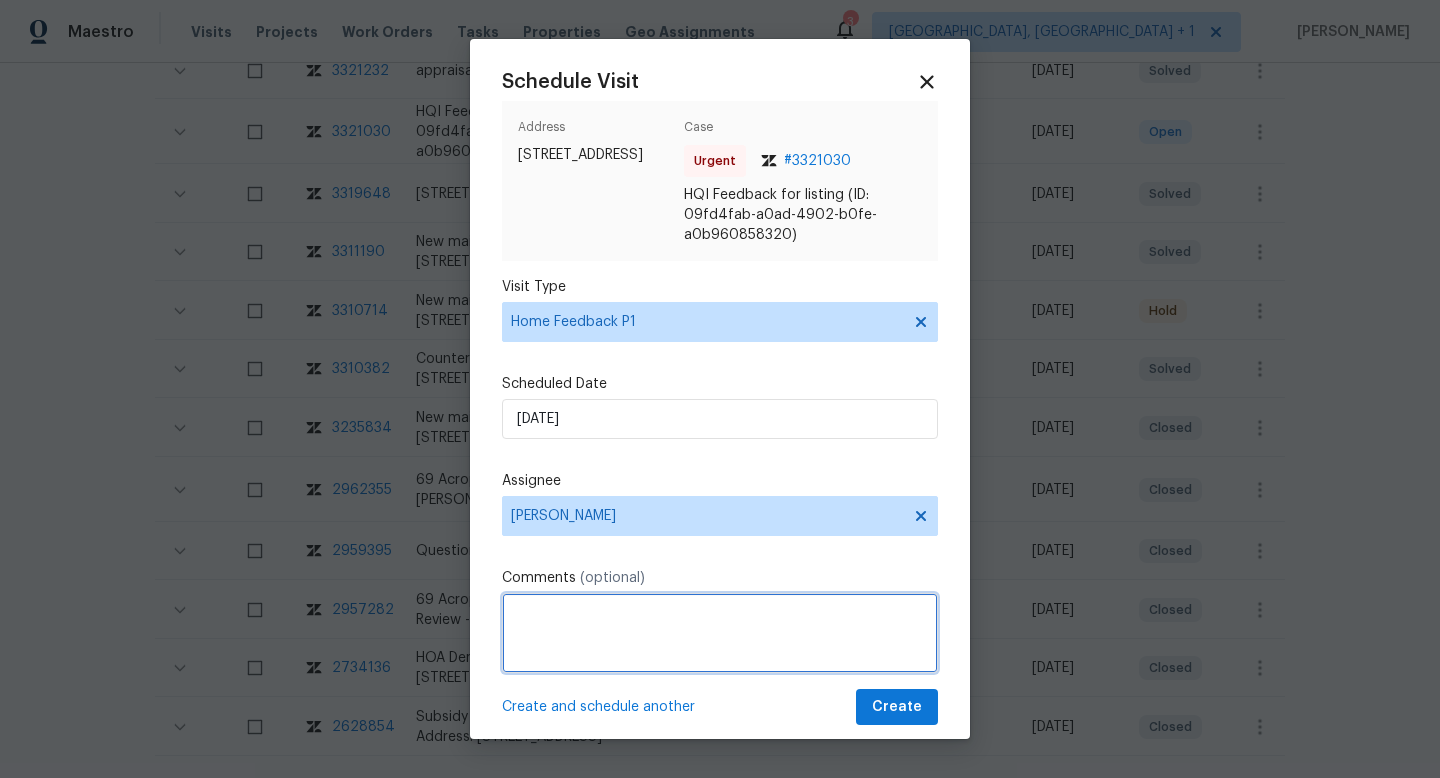 click at bounding box center [720, 633] 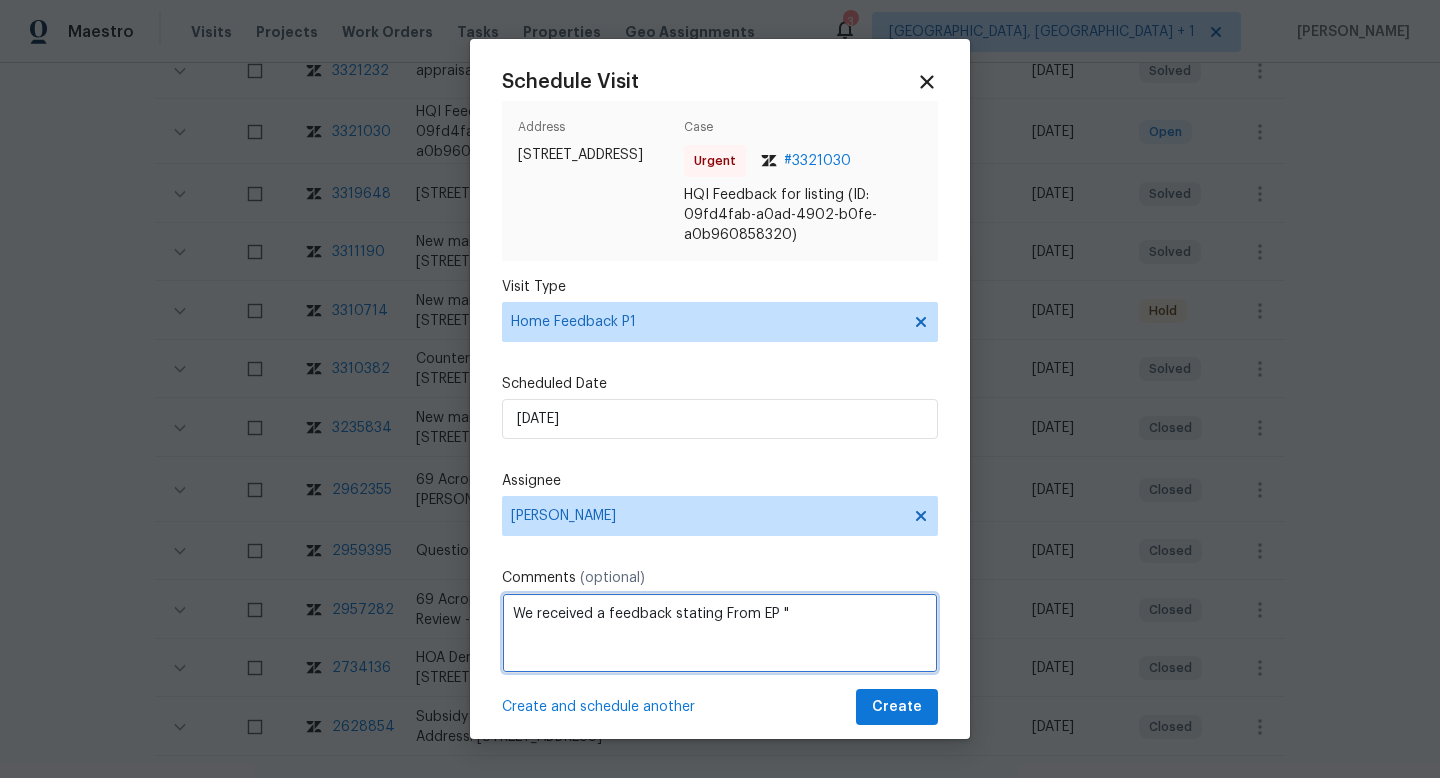 paste on "No water on for inspection - need HPM visit to turn on main." 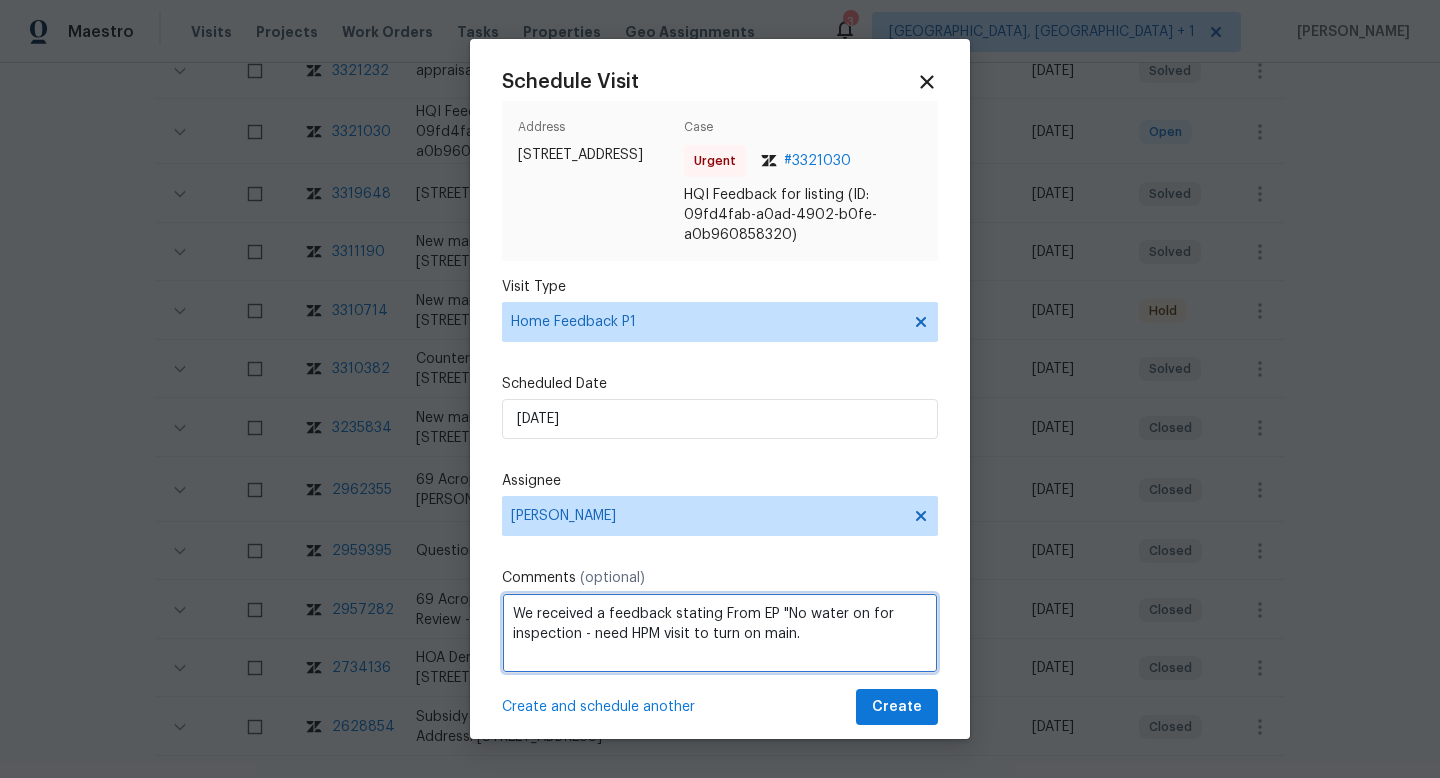 scroll, scrollTop: 9, scrollLeft: 0, axis: vertical 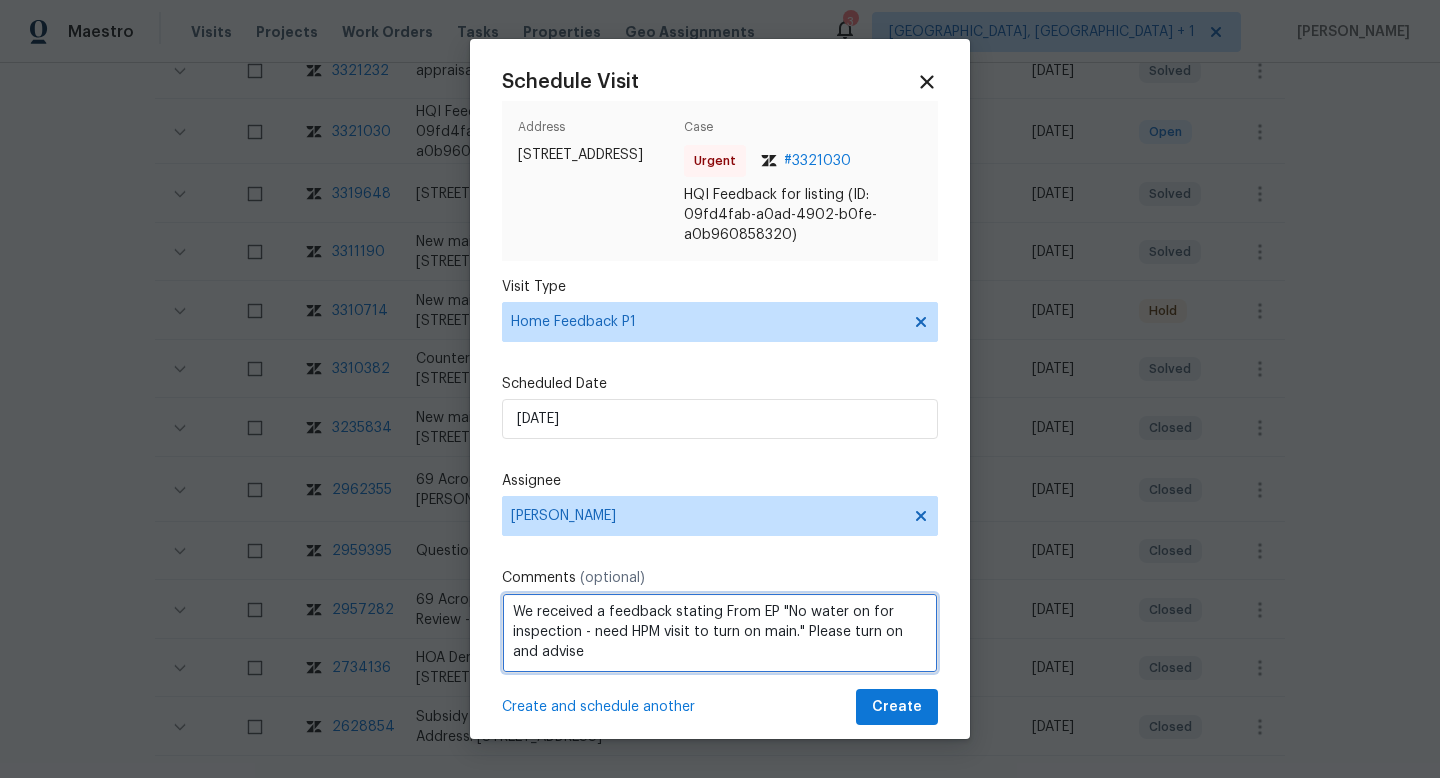 type on "We received a feedback stating From EP "No water on for inspection - need HPM visit to turn on main." Please turn on and advise" 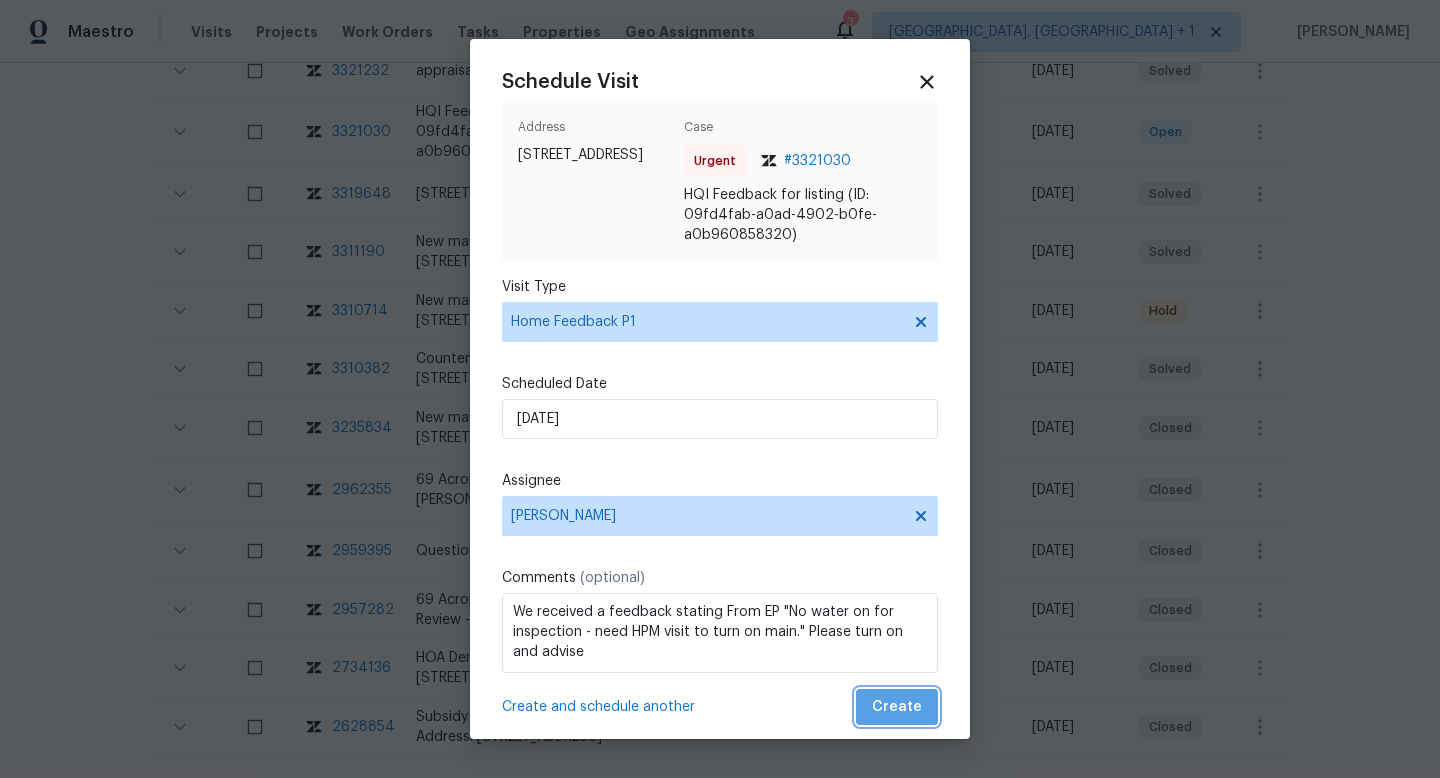 click on "Create" at bounding box center (897, 707) 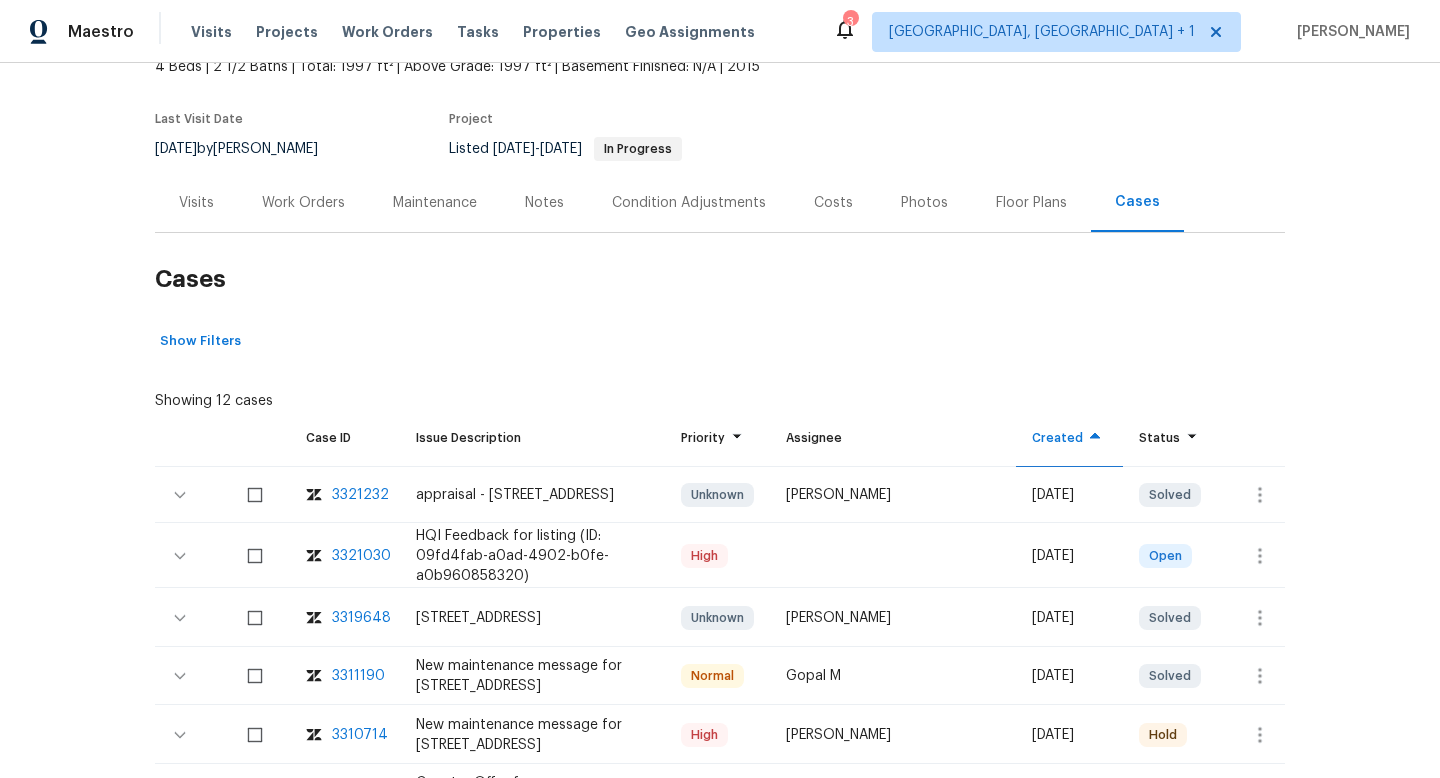 scroll, scrollTop: 0, scrollLeft: 0, axis: both 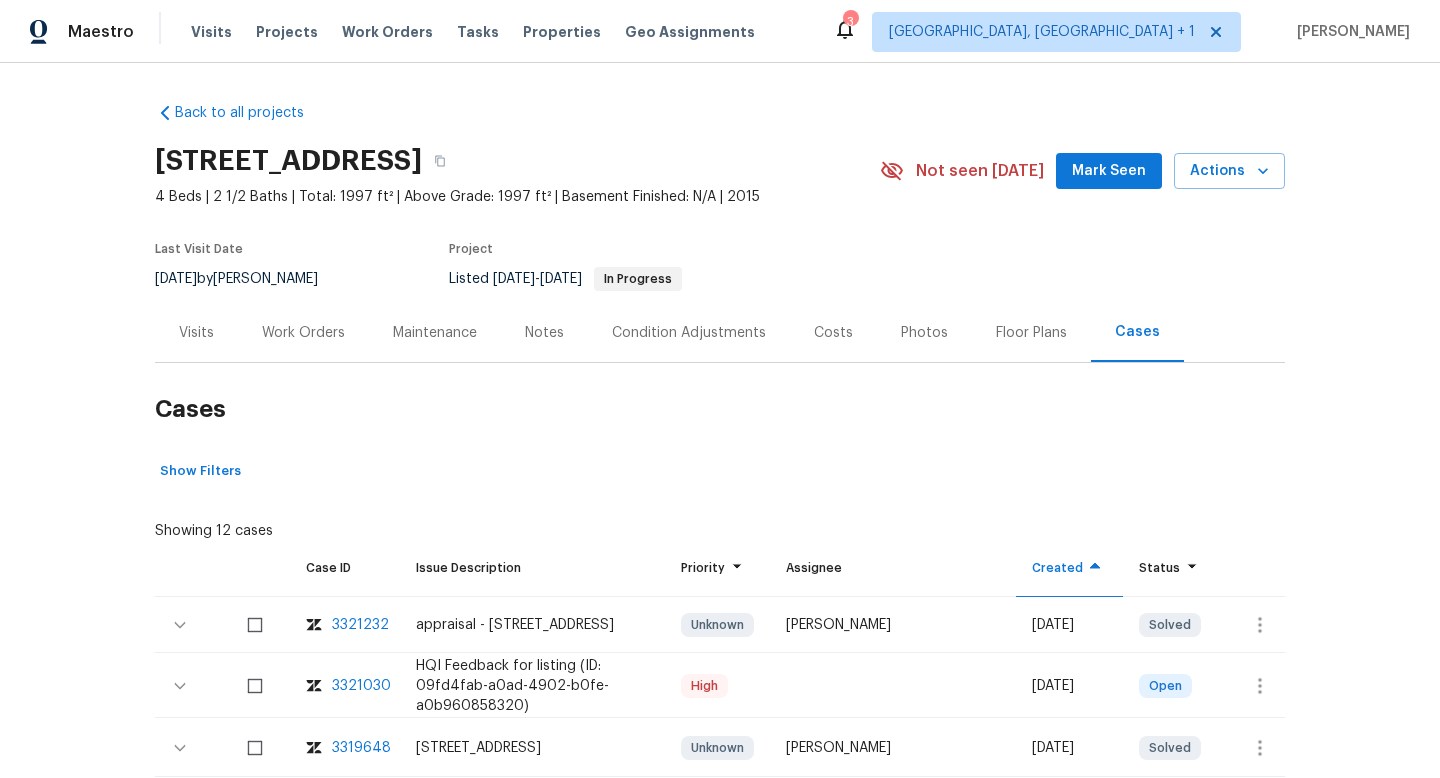 click on "Visits" at bounding box center (196, 332) 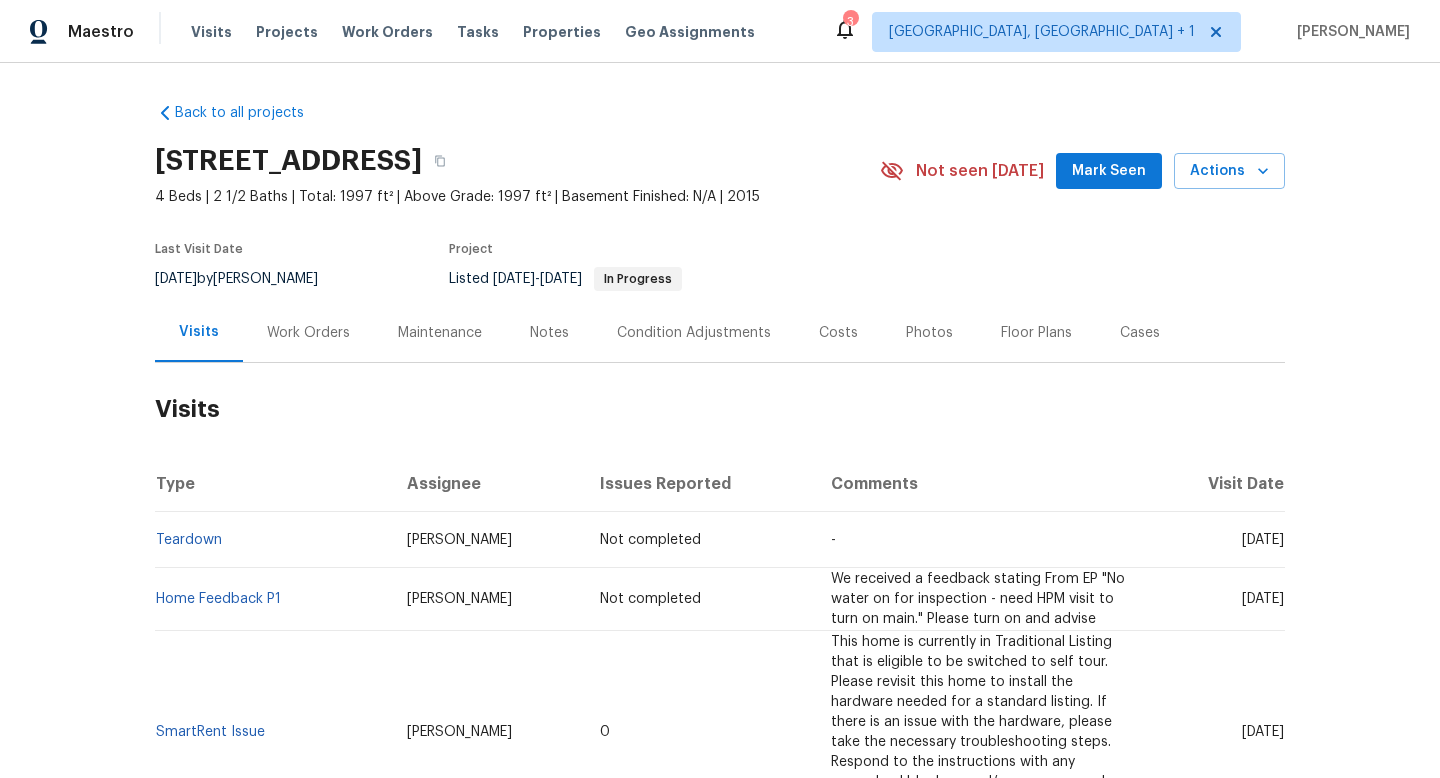 click on "5/13/2025  by  Kati Dunn" at bounding box center (248, 279) 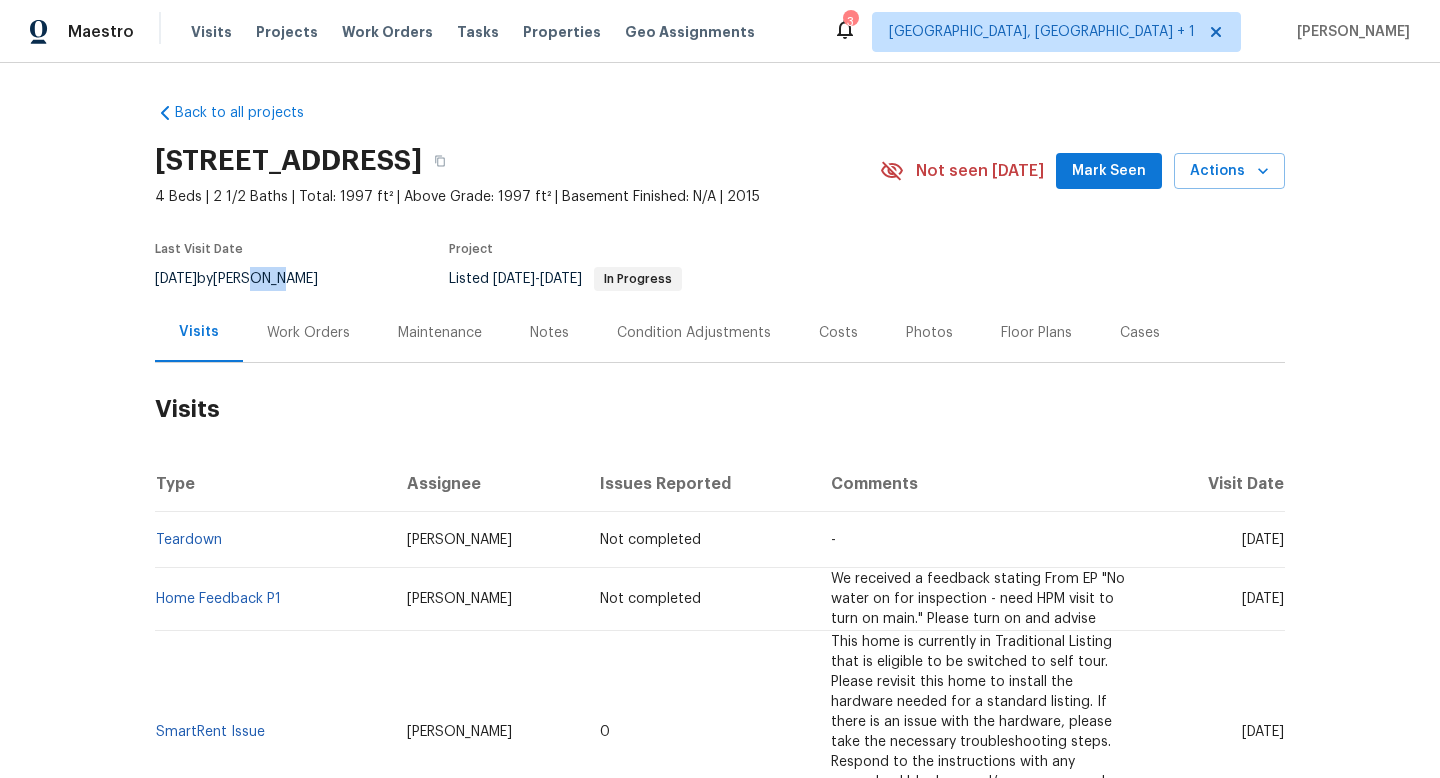 click on "5/13/2025  by  Kati Dunn" at bounding box center [248, 279] 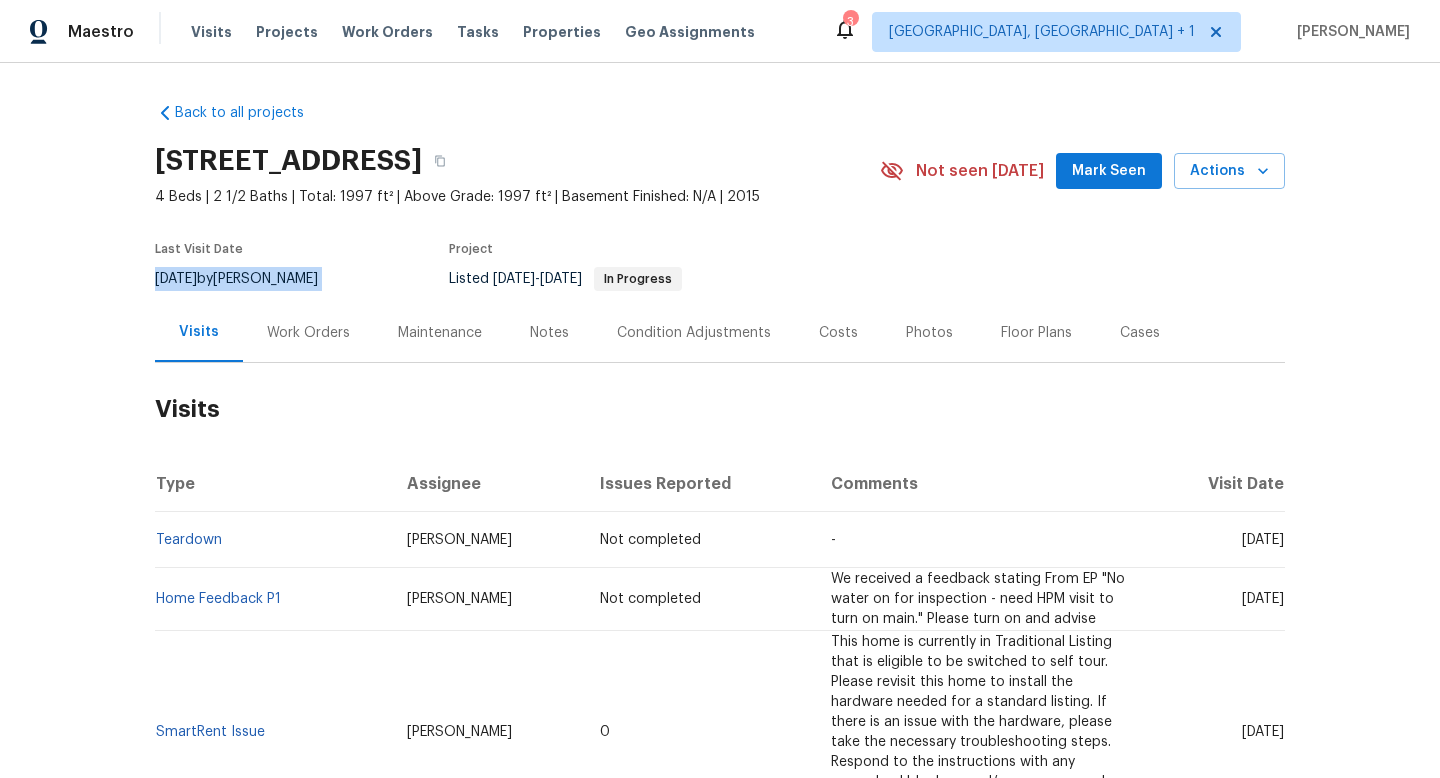 copy on "5/13/2025  by  Kati Dunn" 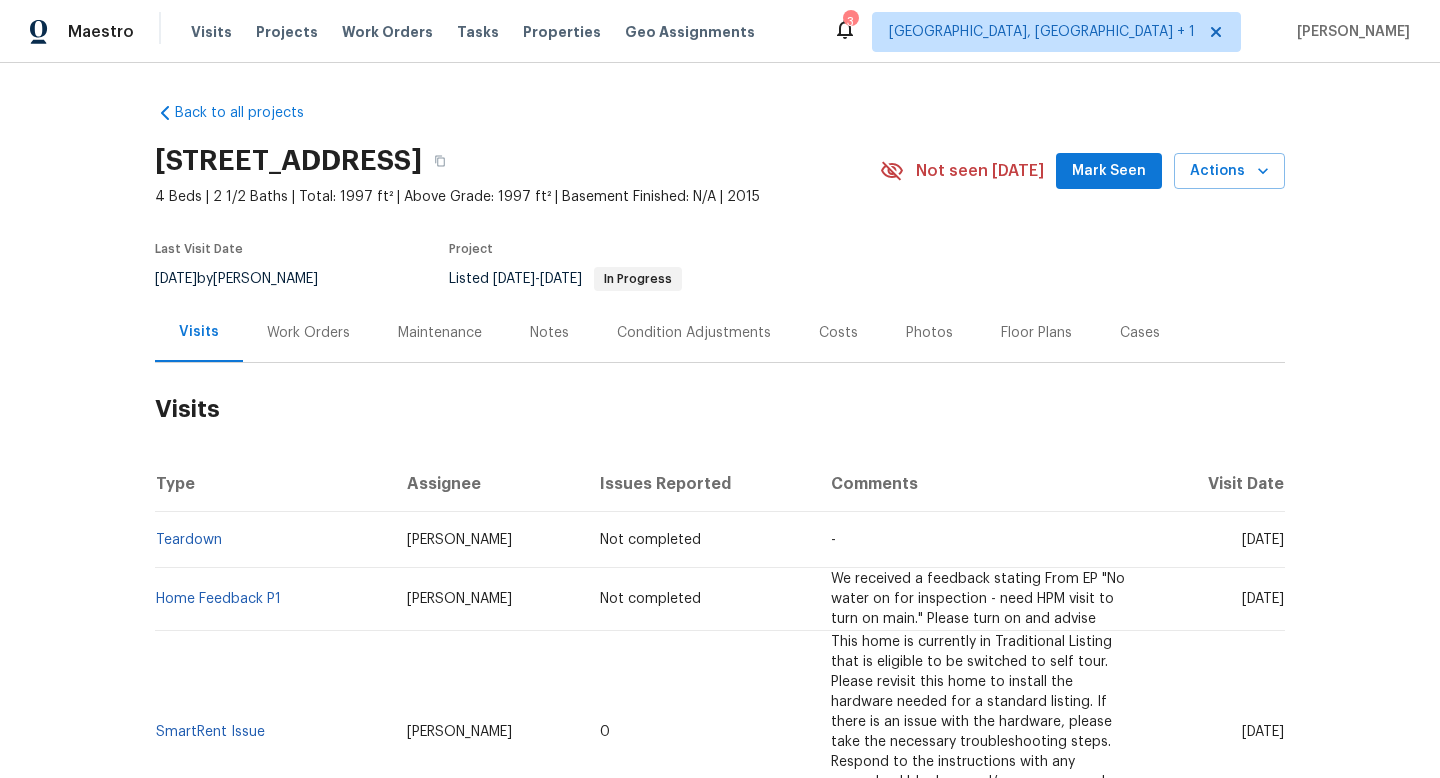 click on "Work Orders" at bounding box center (308, 333) 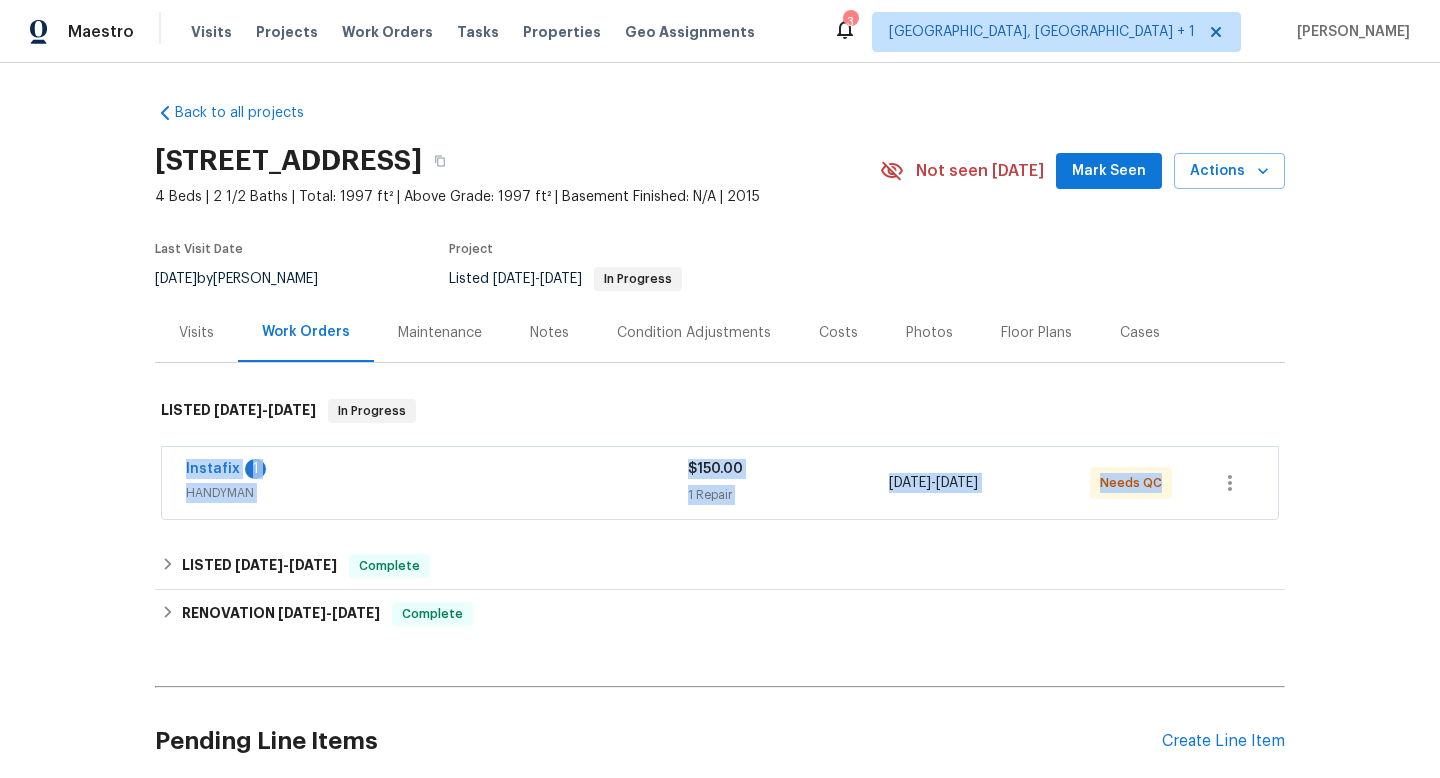 drag, startPoint x: 567, startPoint y: 462, endPoint x: 1282, endPoint y: 310, distance: 730.9781 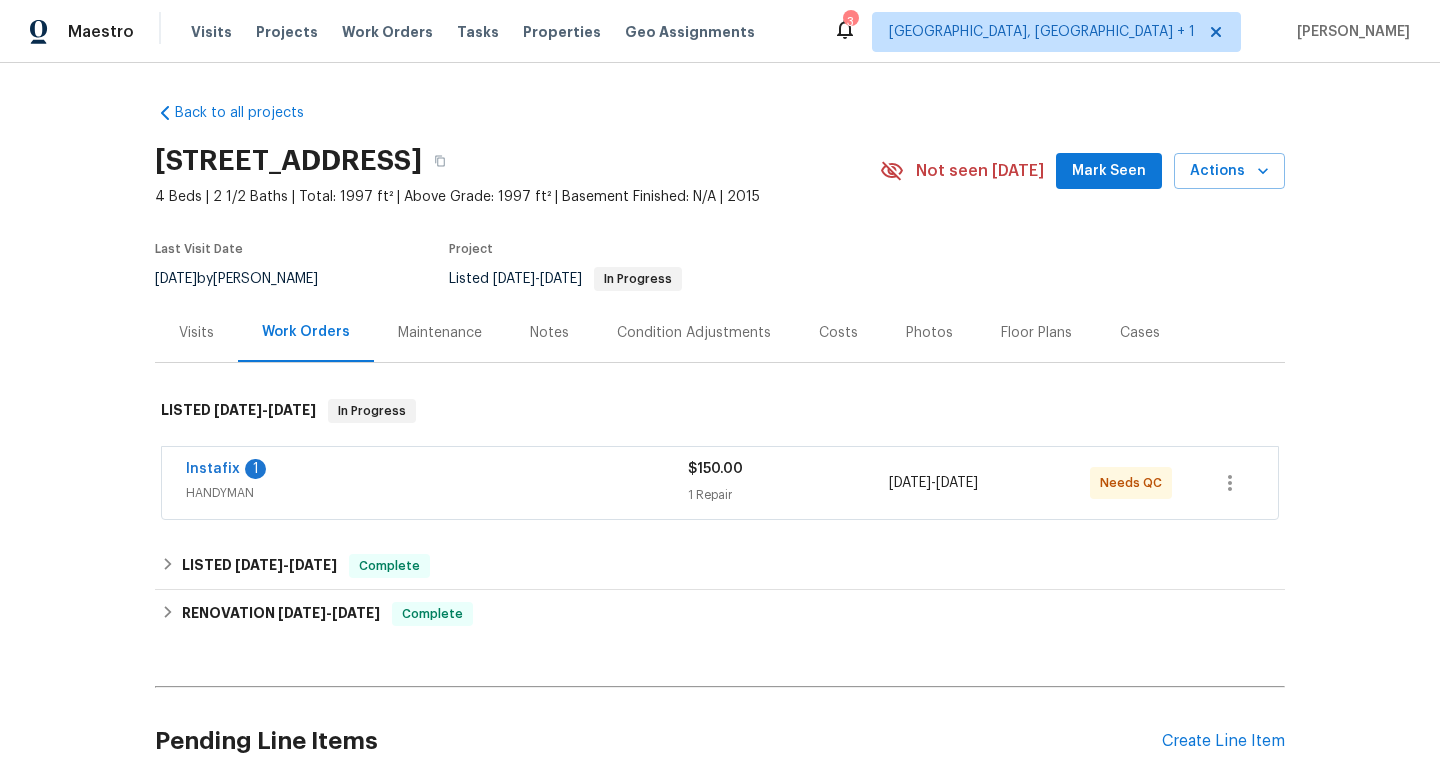 click on "Visits" at bounding box center [196, 332] 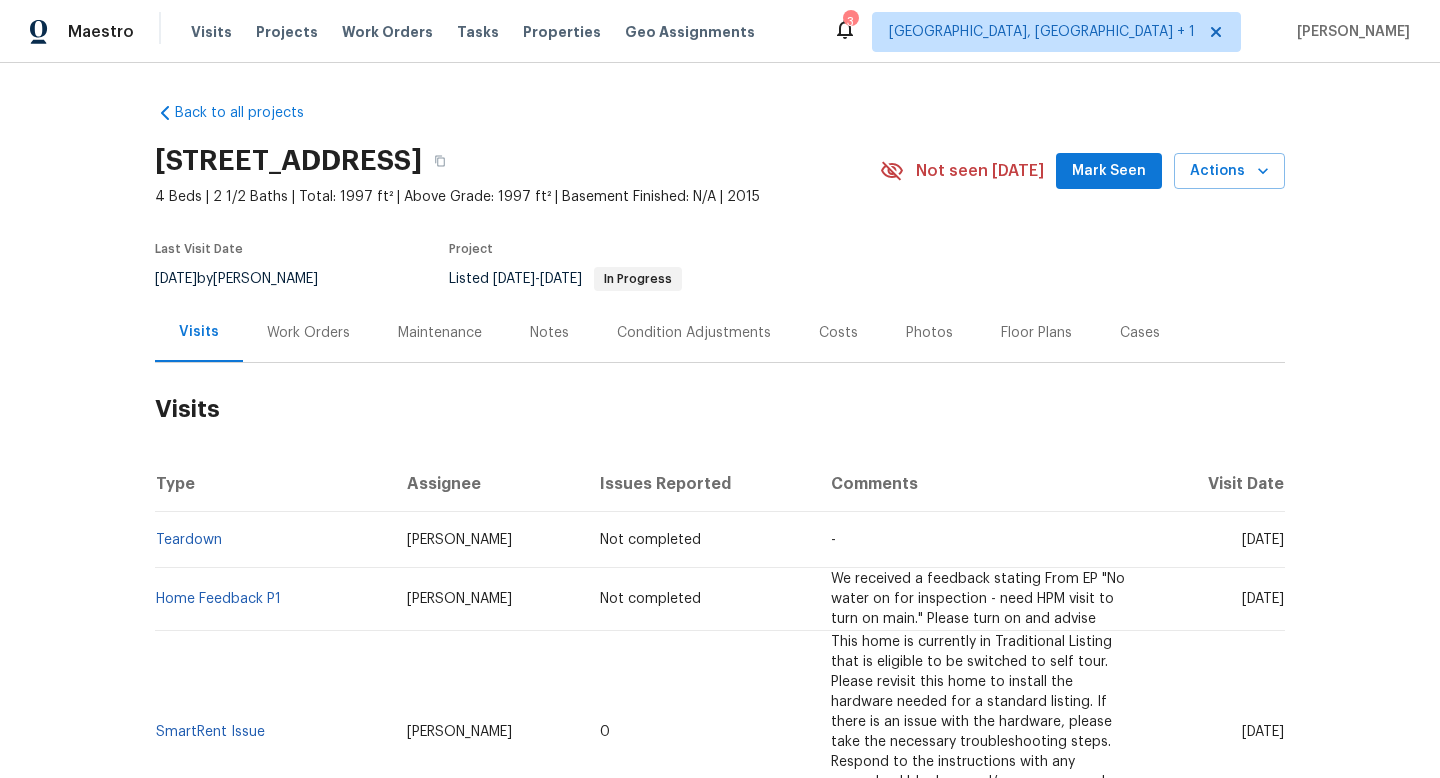 scroll, scrollTop: 67, scrollLeft: 0, axis: vertical 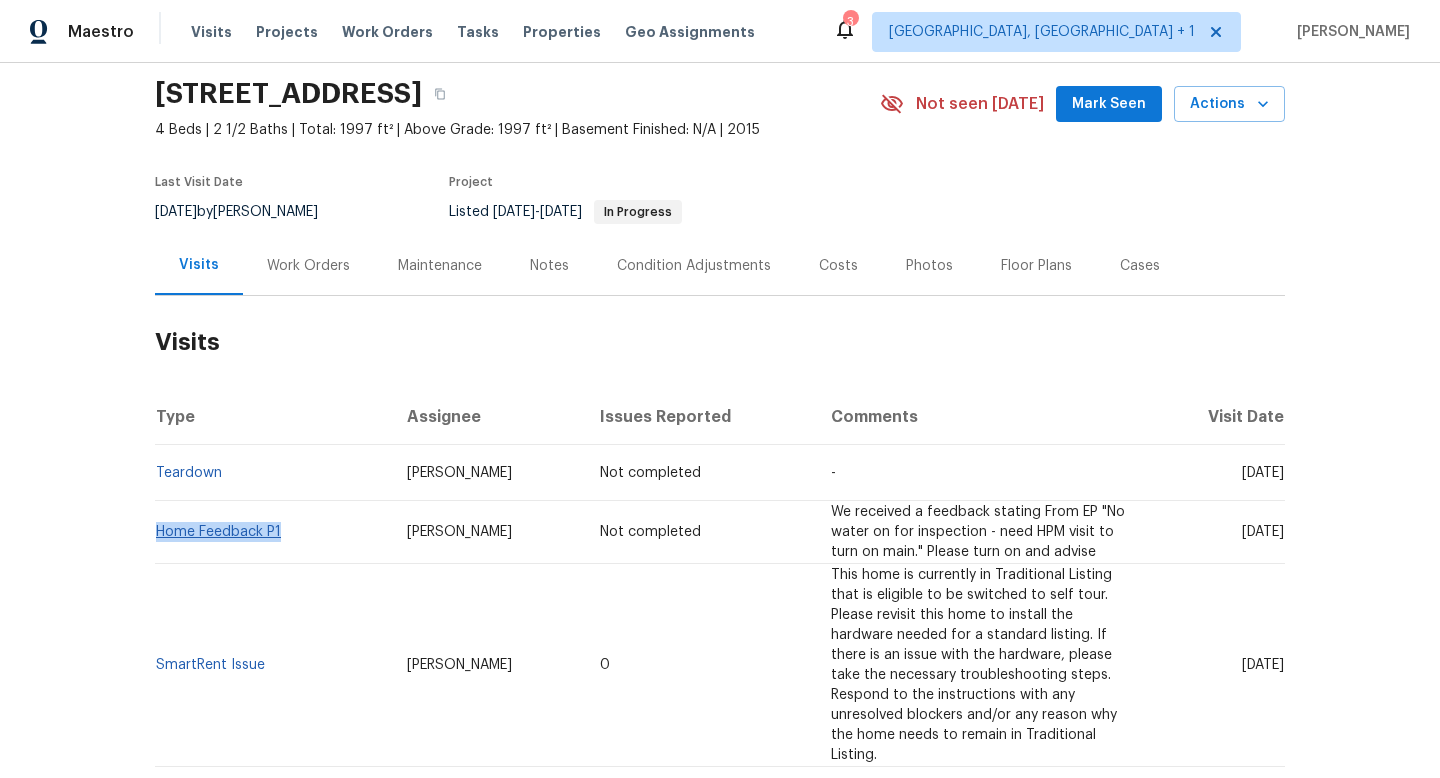drag, startPoint x: 304, startPoint y: 531, endPoint x: 157, endPoint y: 536, distance: 147.085 